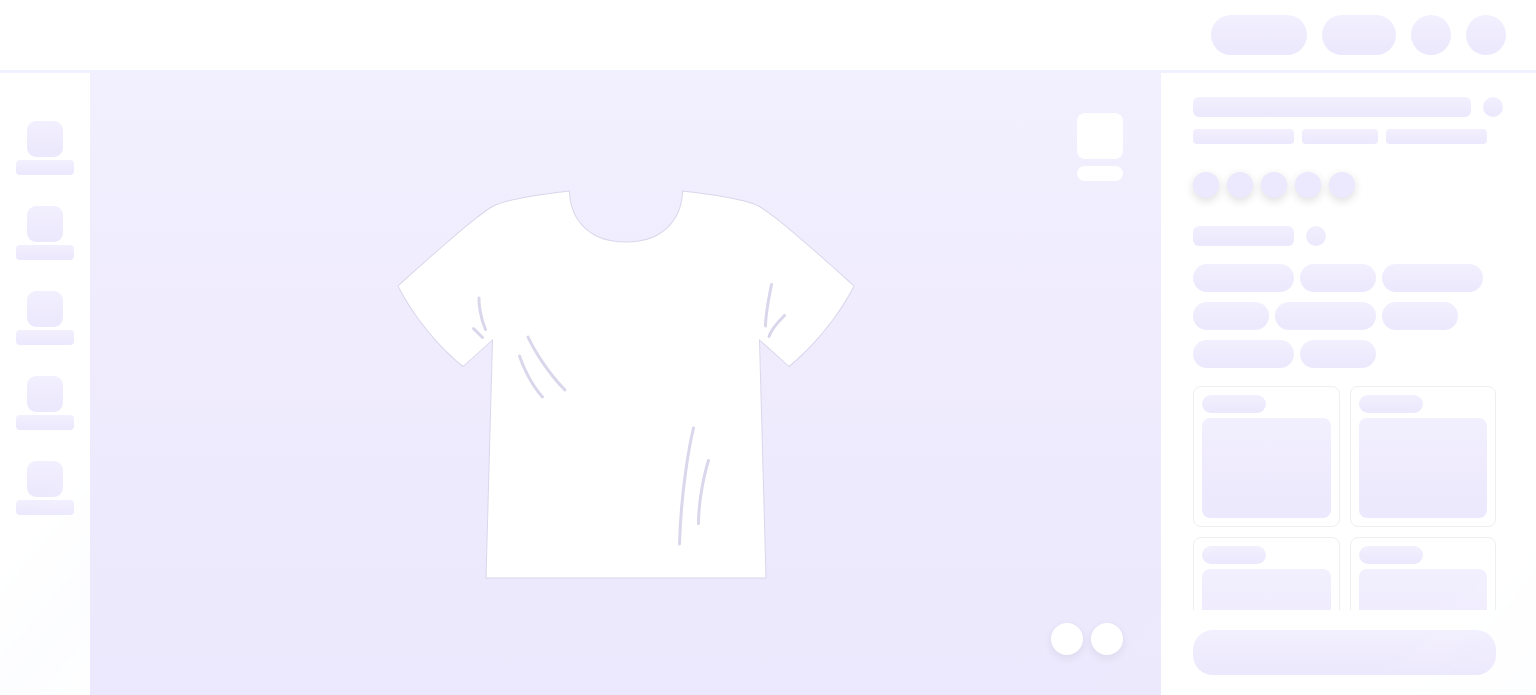 scroll, scrollTop: 0, scrollLeft: 0, axis: both 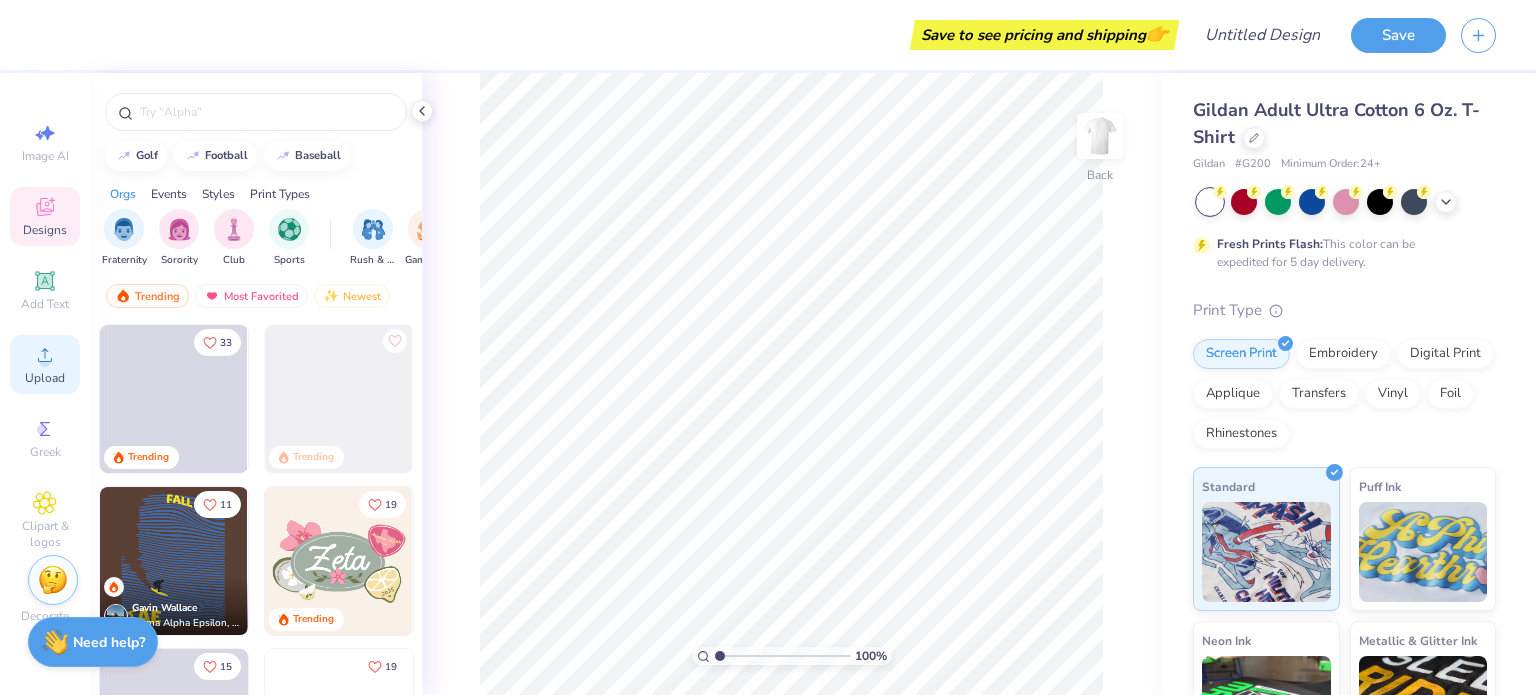 click 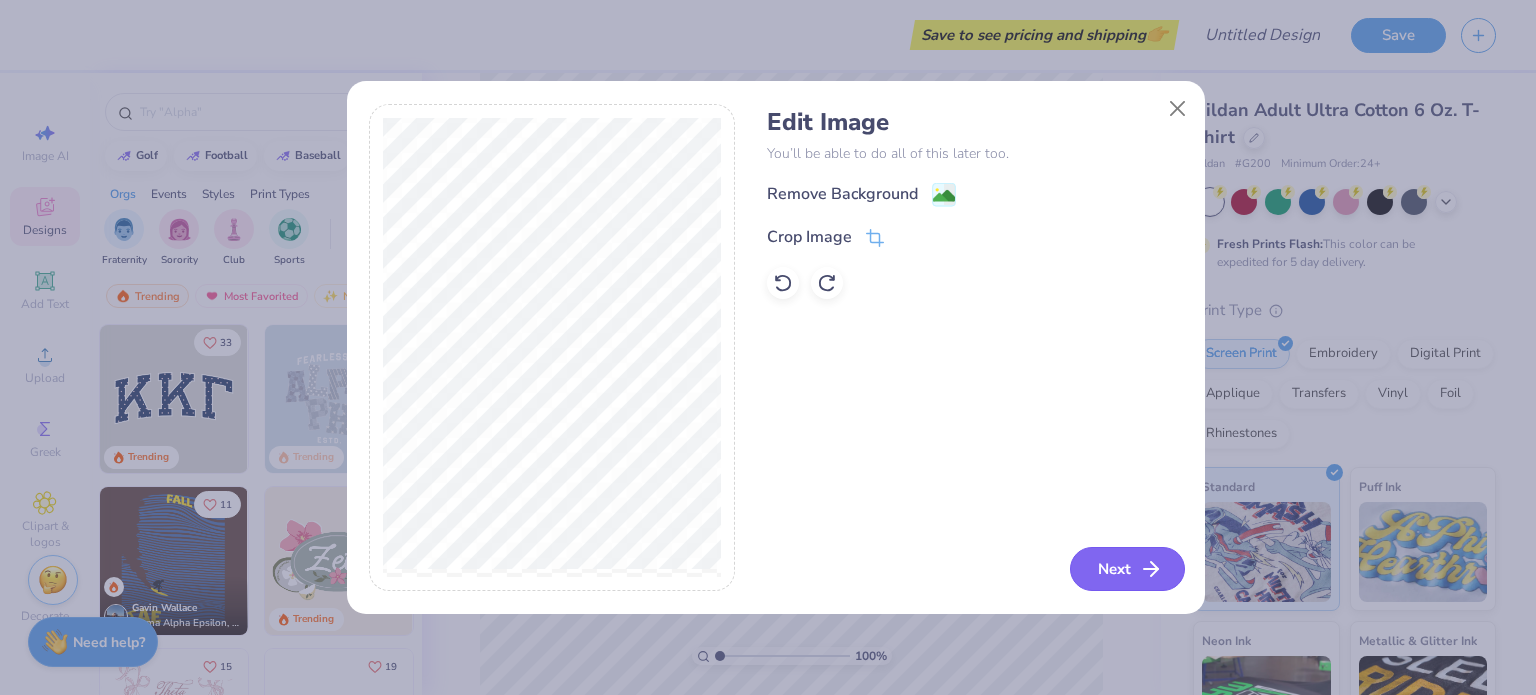 click on "Next" at bounding box center [1127, 569] 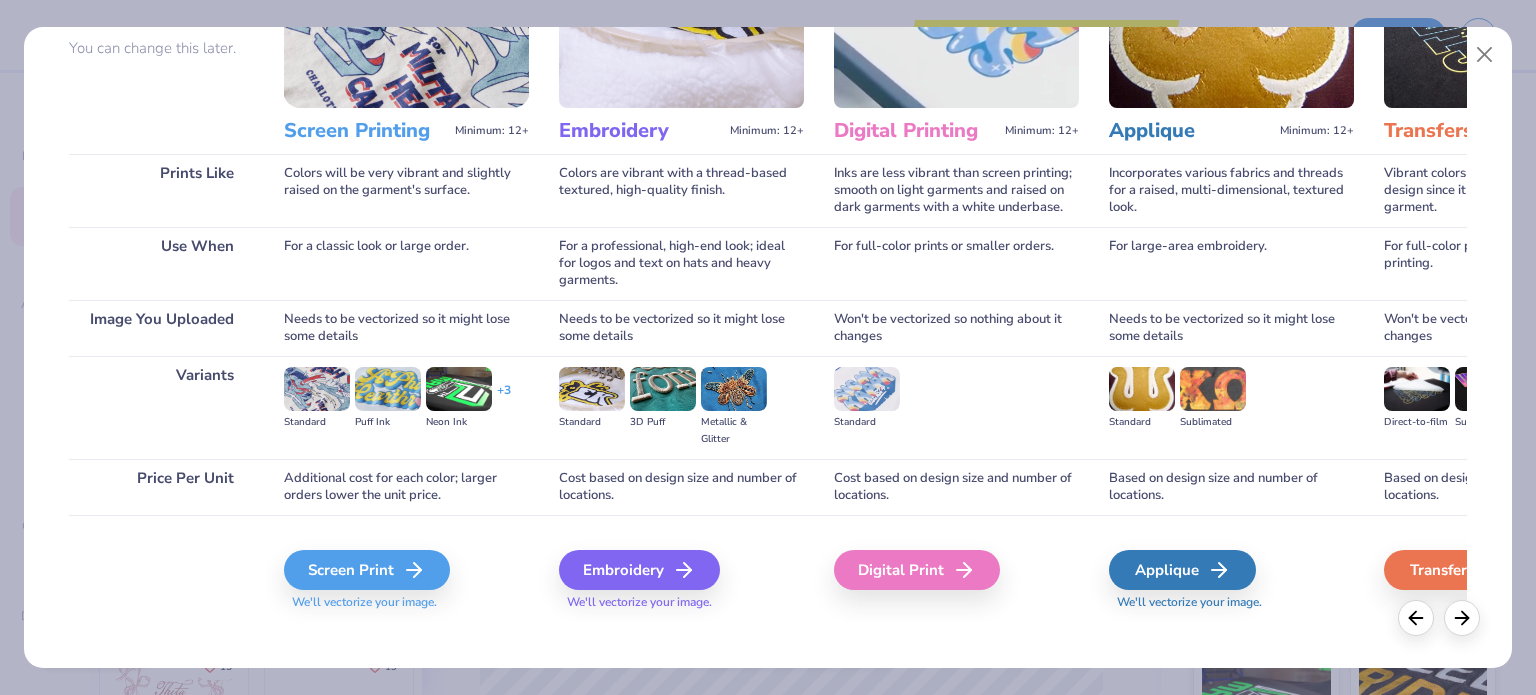 scroll, scrollTop: 201, scrollLeft: 0, axis: vertical 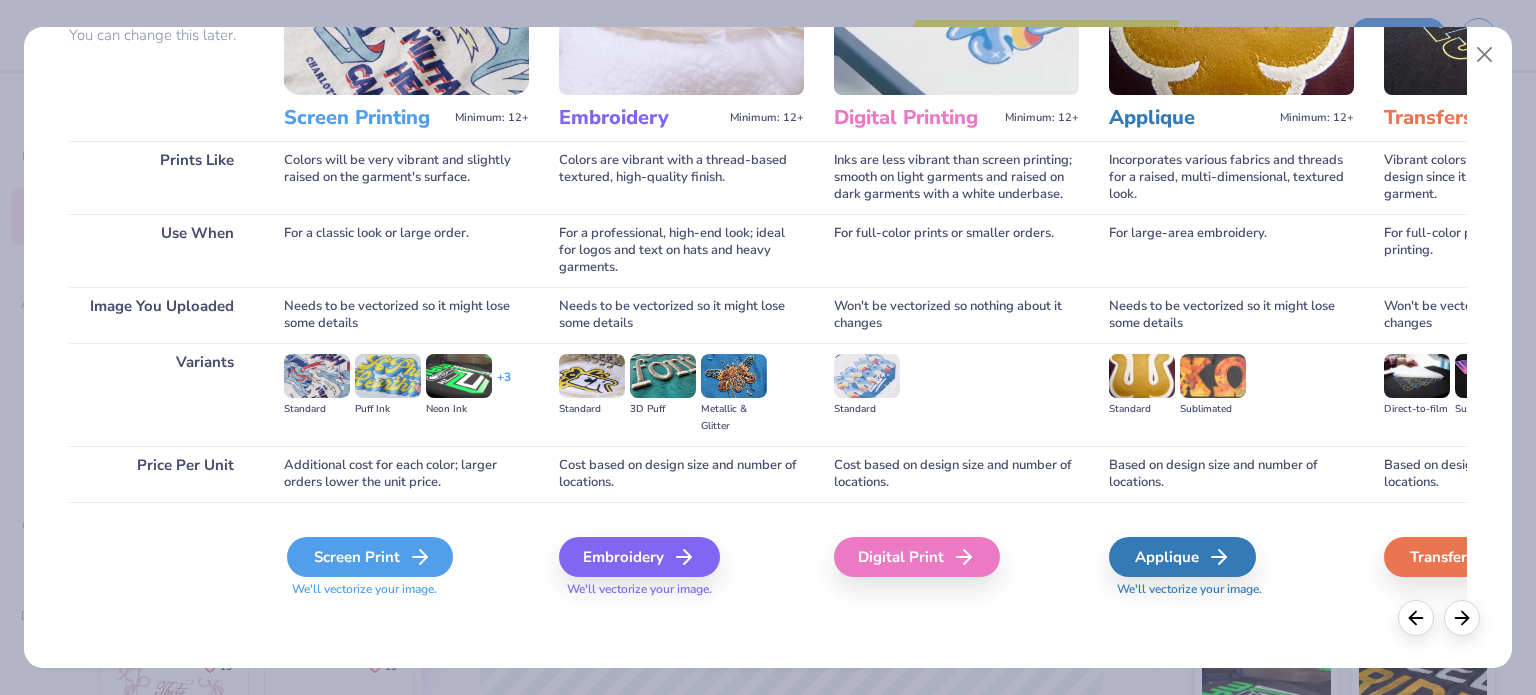 click on "Screen Print" at bounding box center (370, 557) 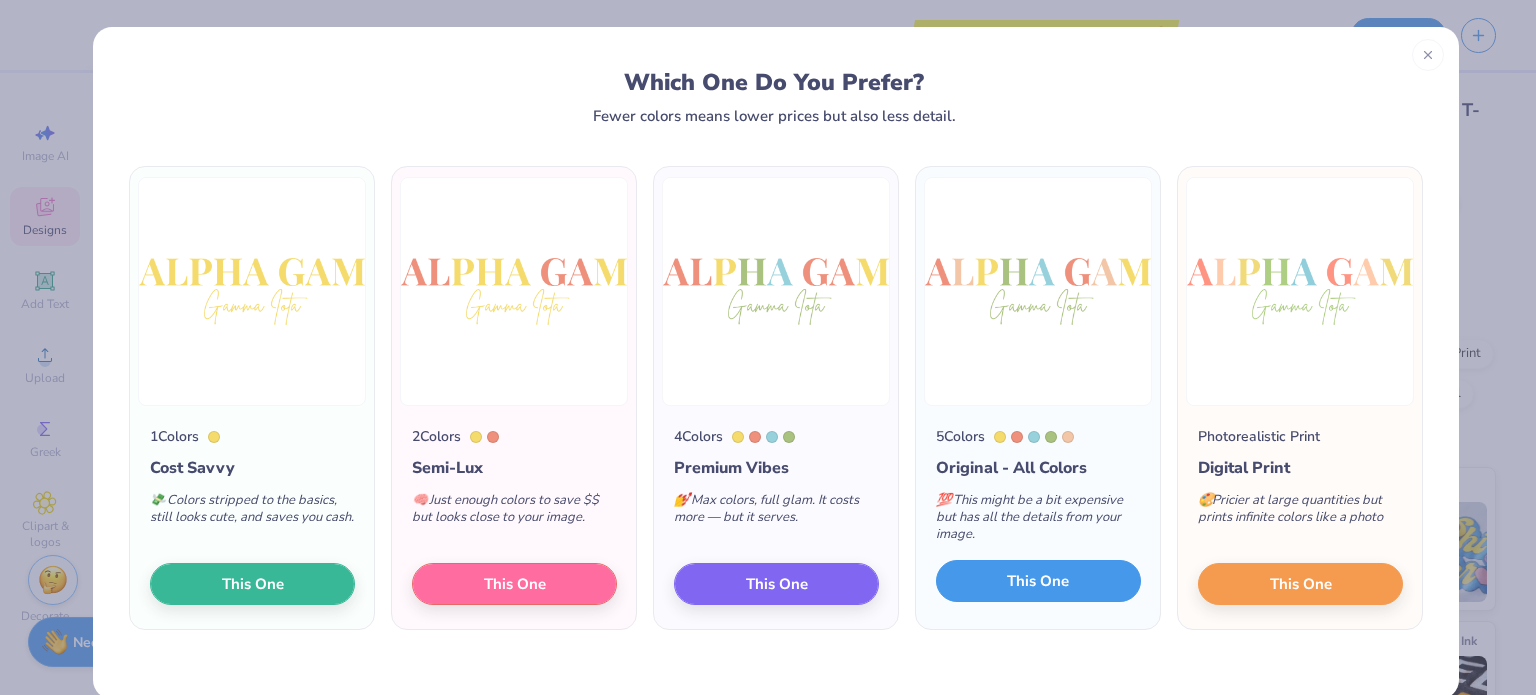click on "This One" at bounding box center [1038, 581] 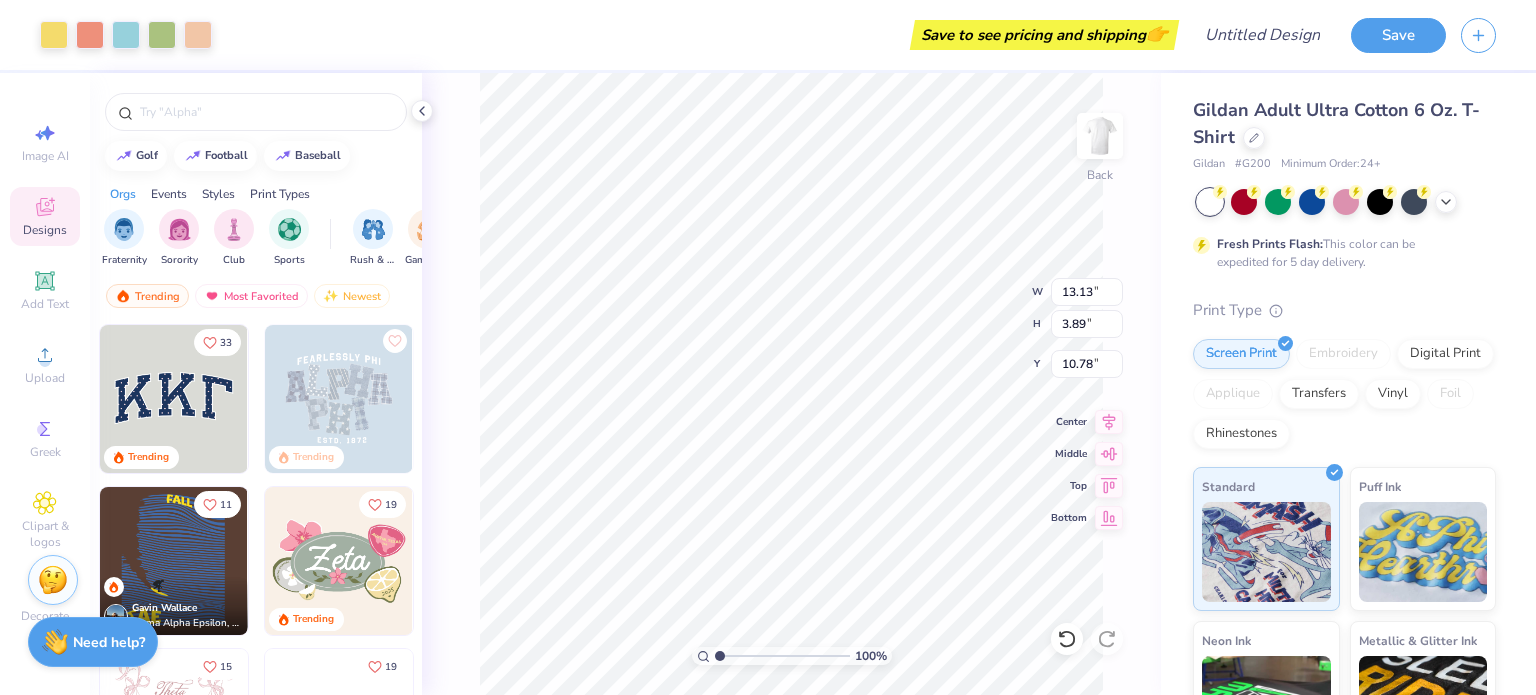 type on "13.13" 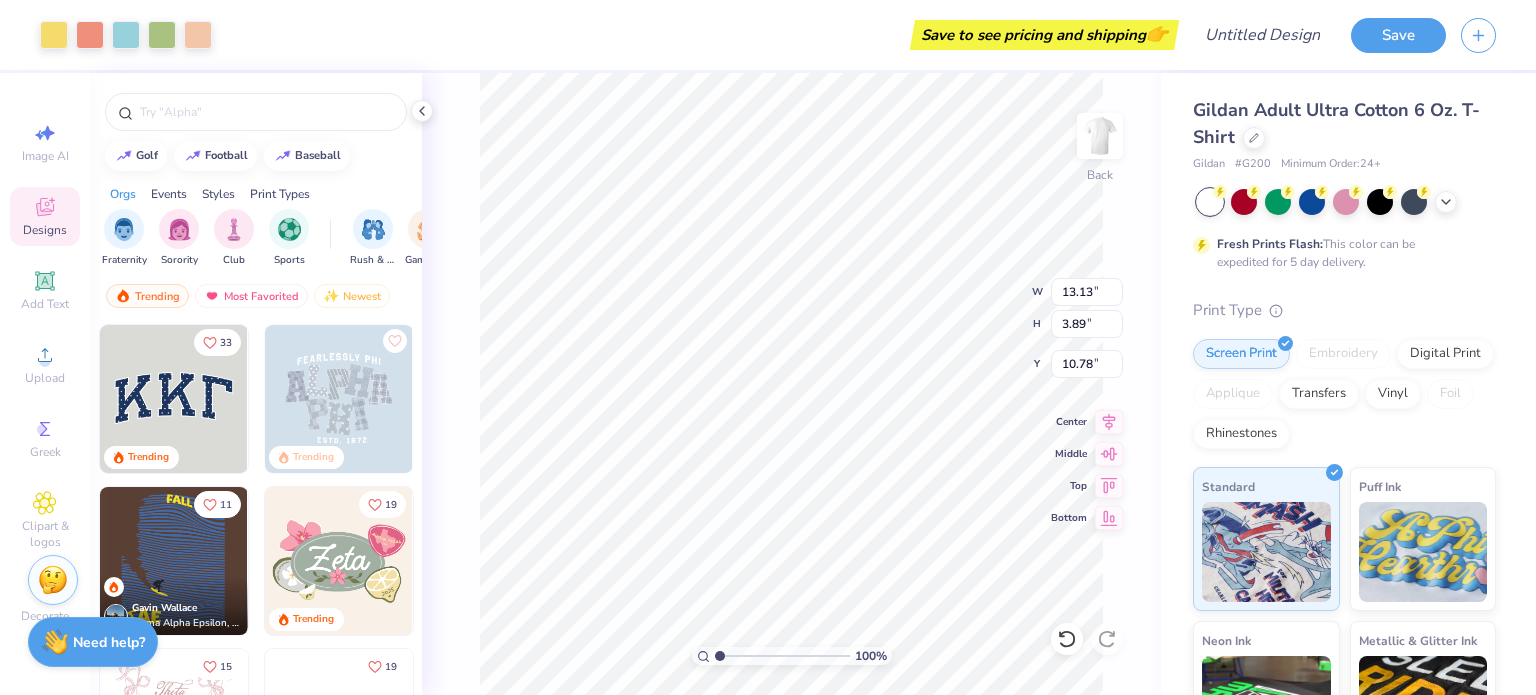 type on "3.89" 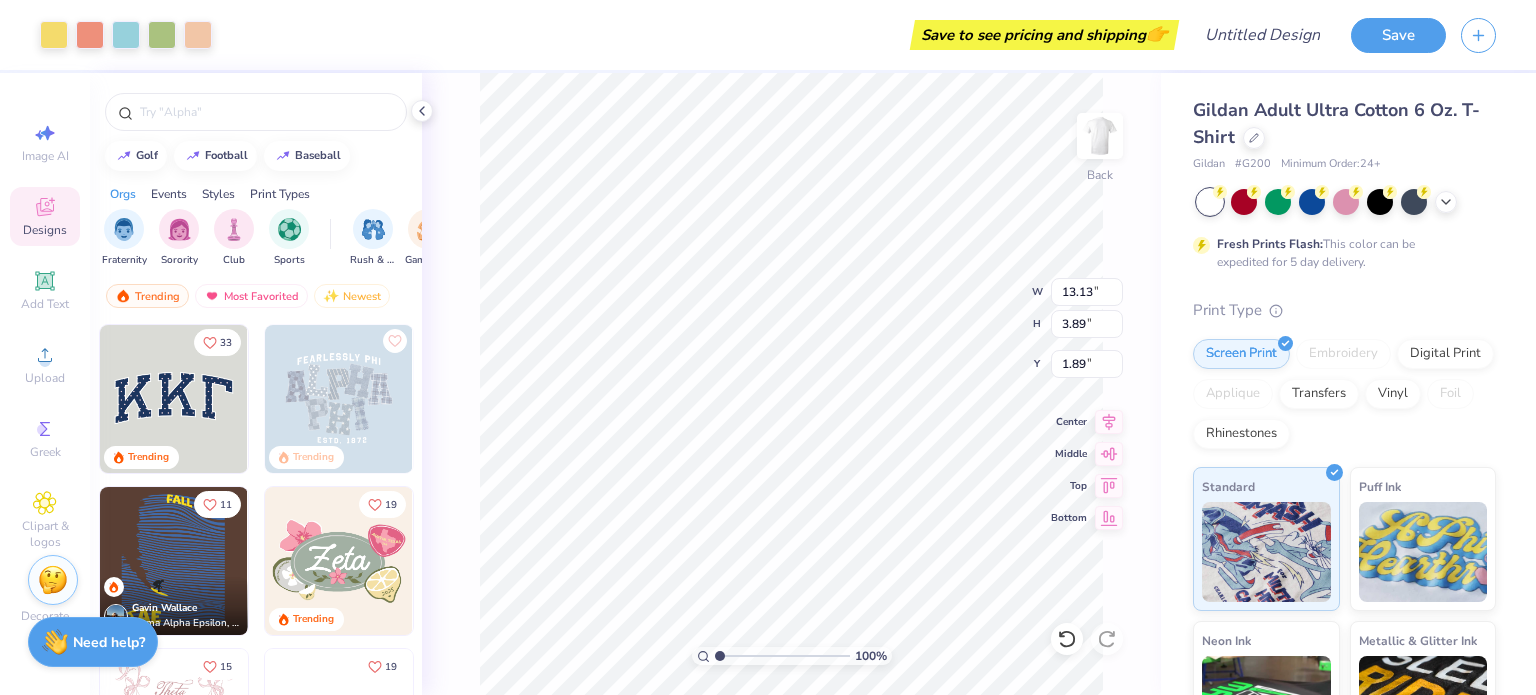 type on "1.89" 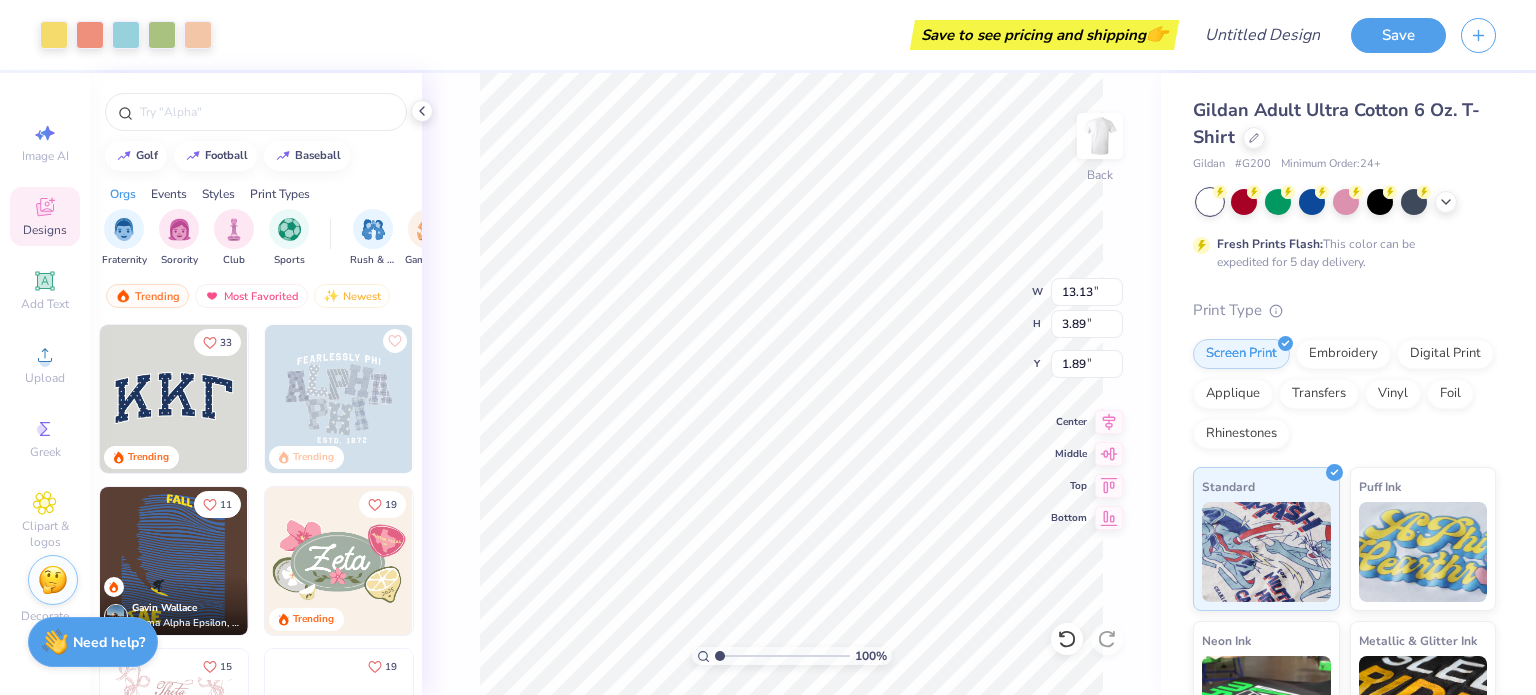 type on "11.05" 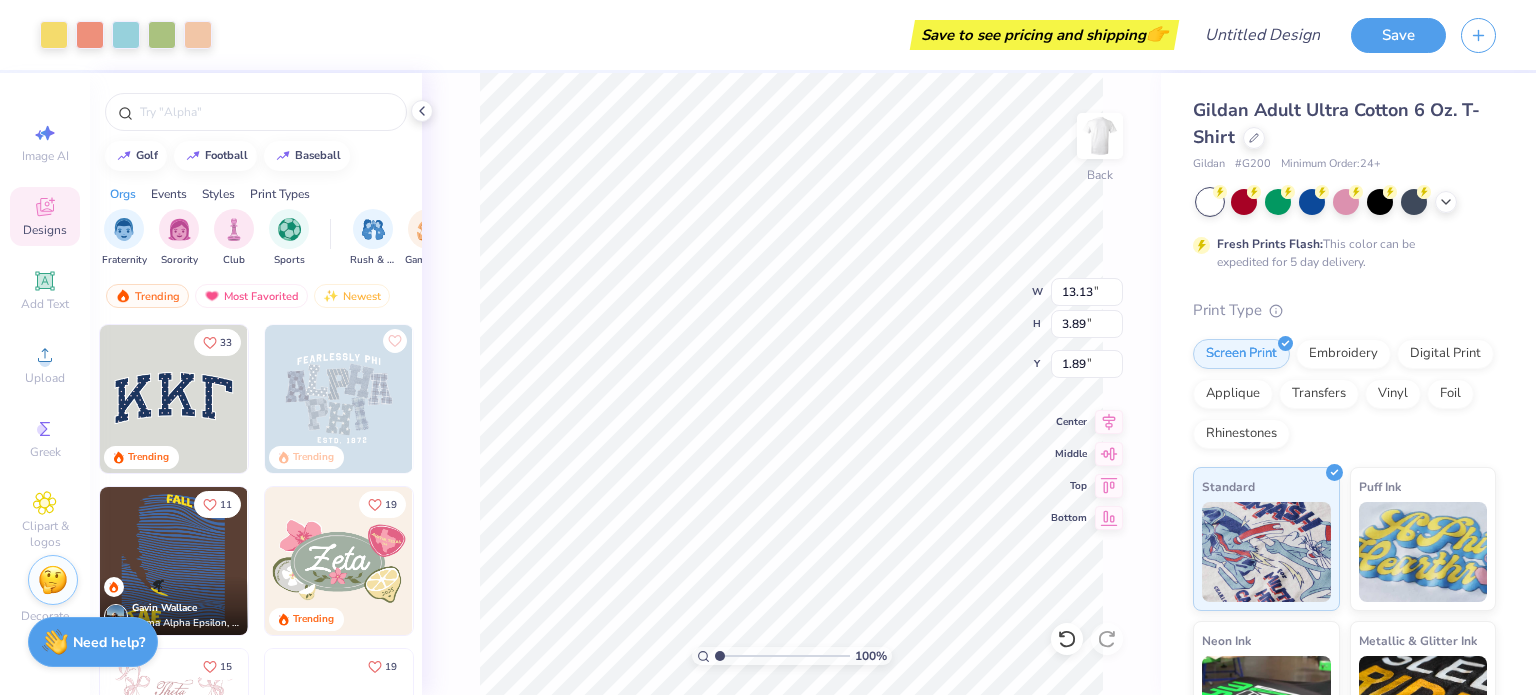 type on "3.28" 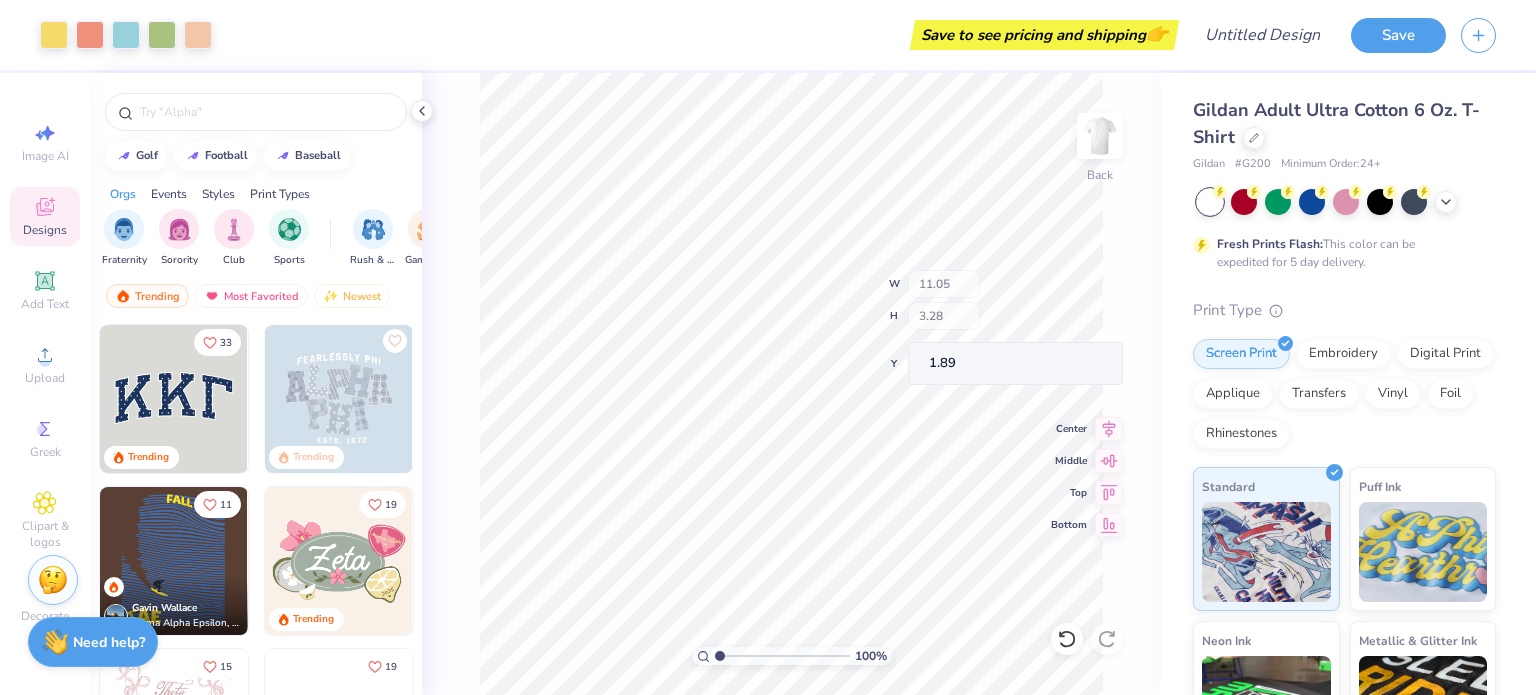type on "3.00" 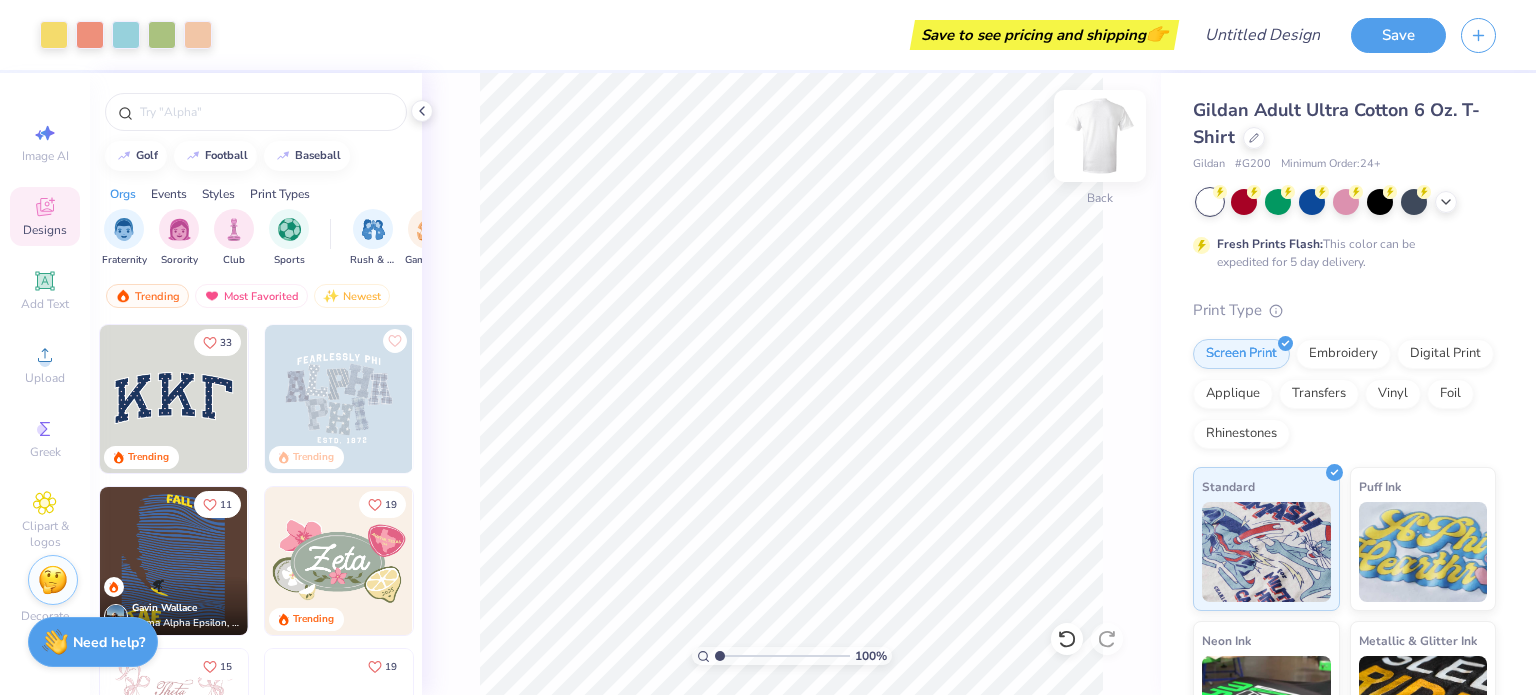 click at bounding box center (1100, 136) 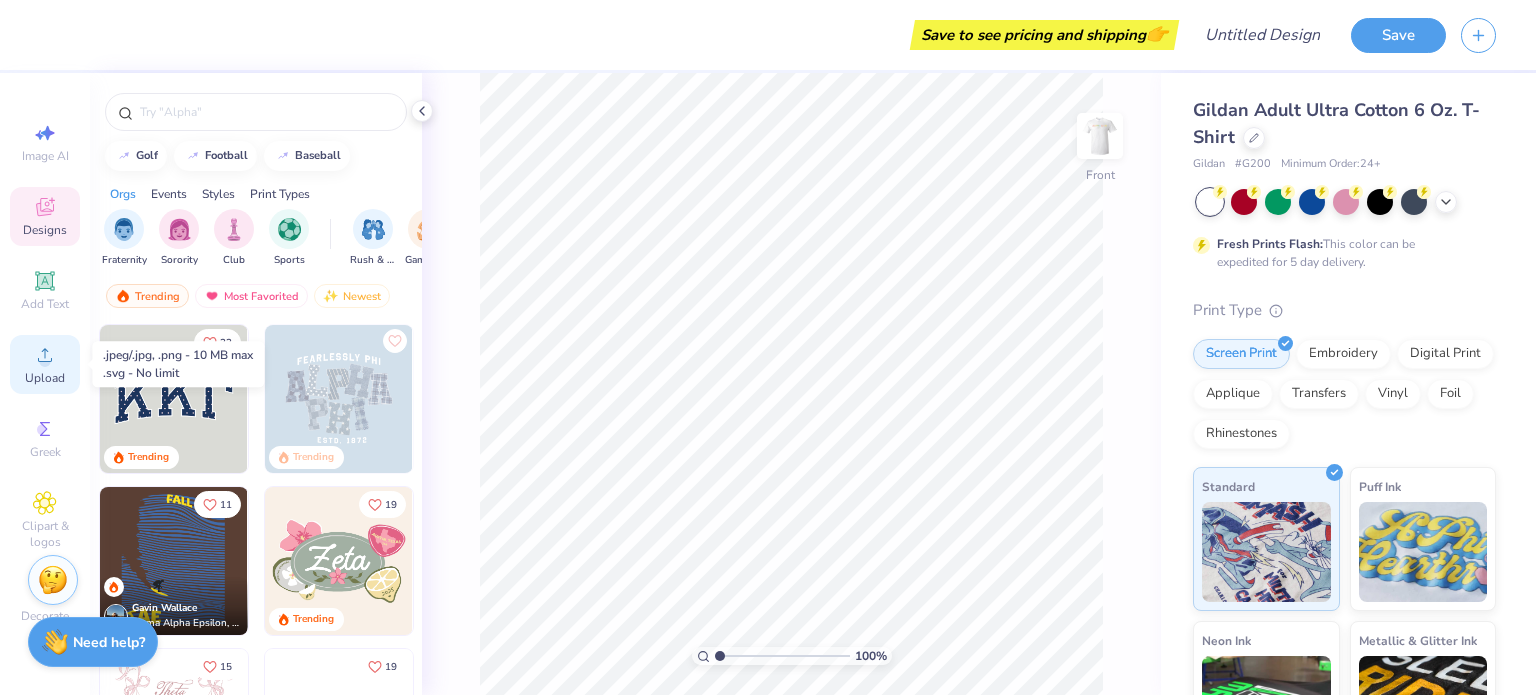 click 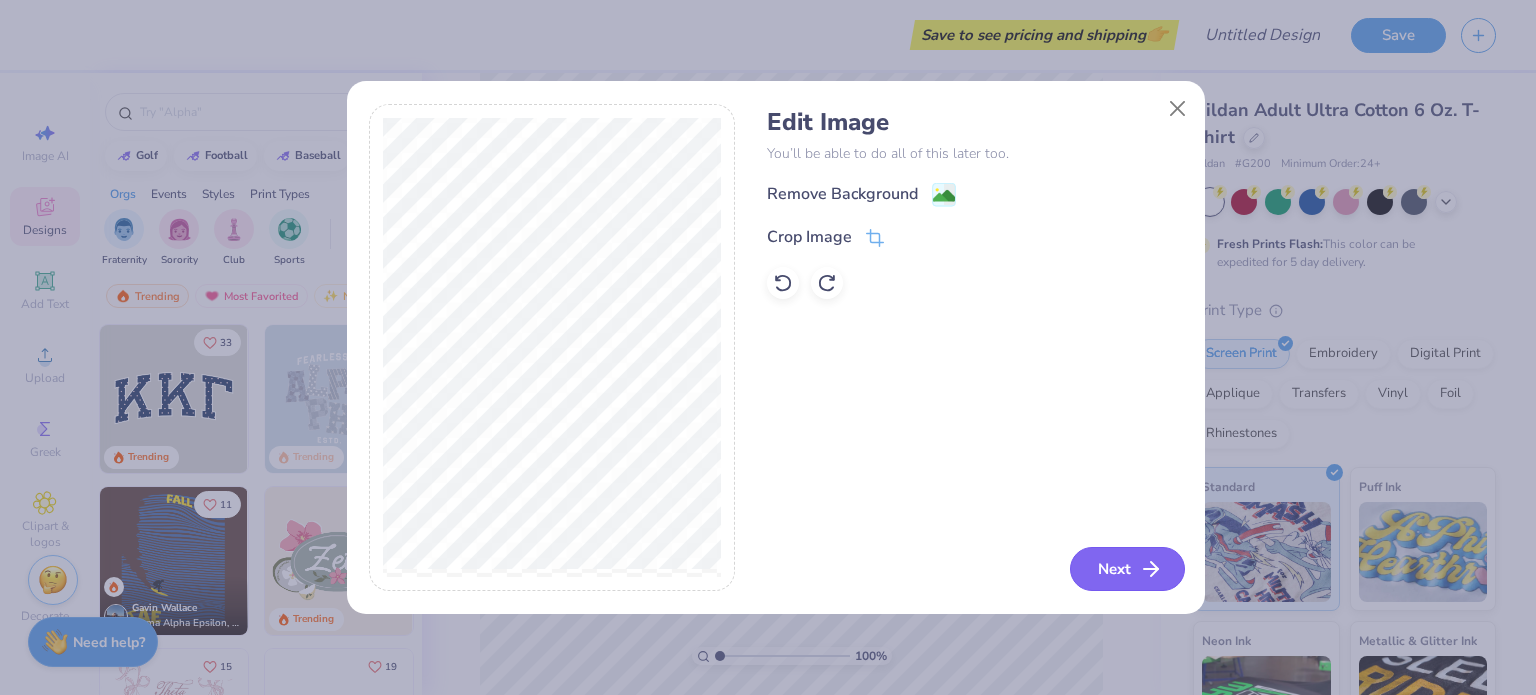 click 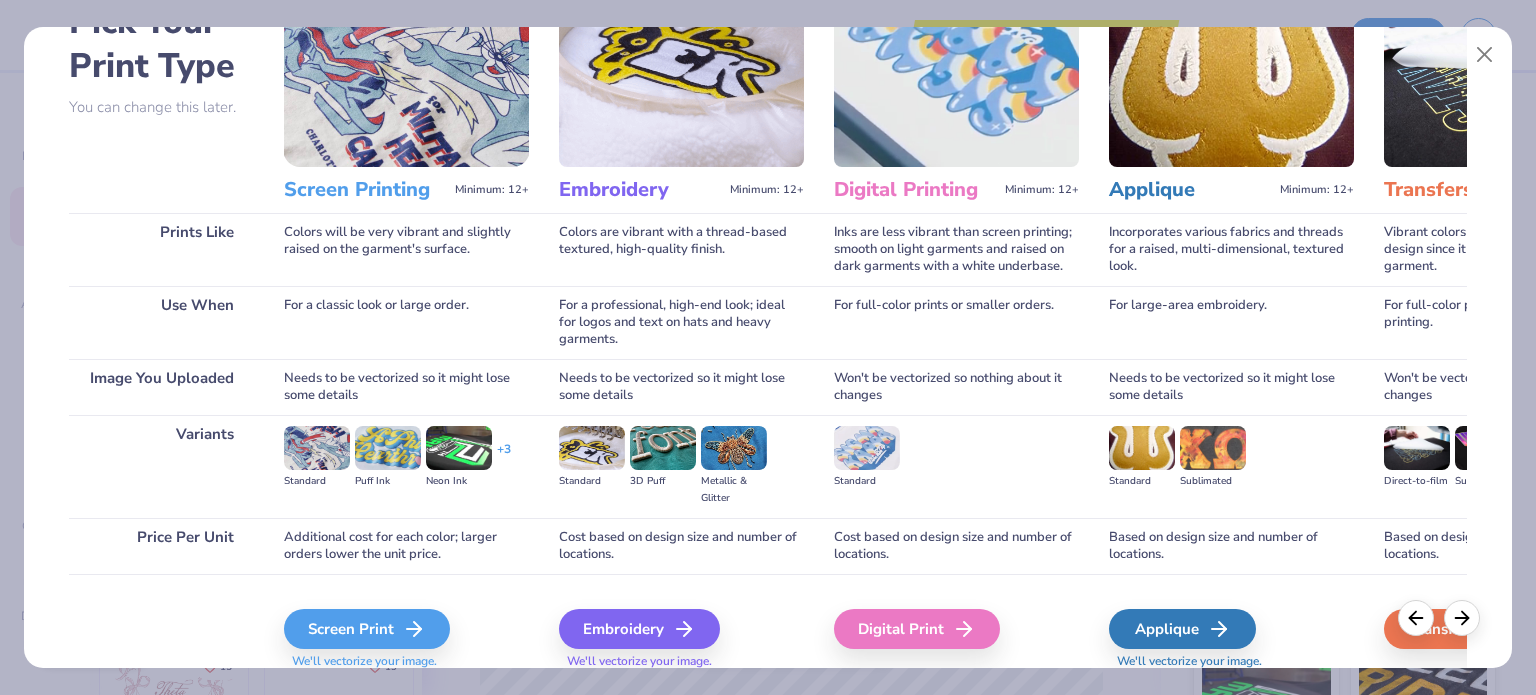 scroll, scrollTop: 201, scrollLeft: 0, axis: vertical 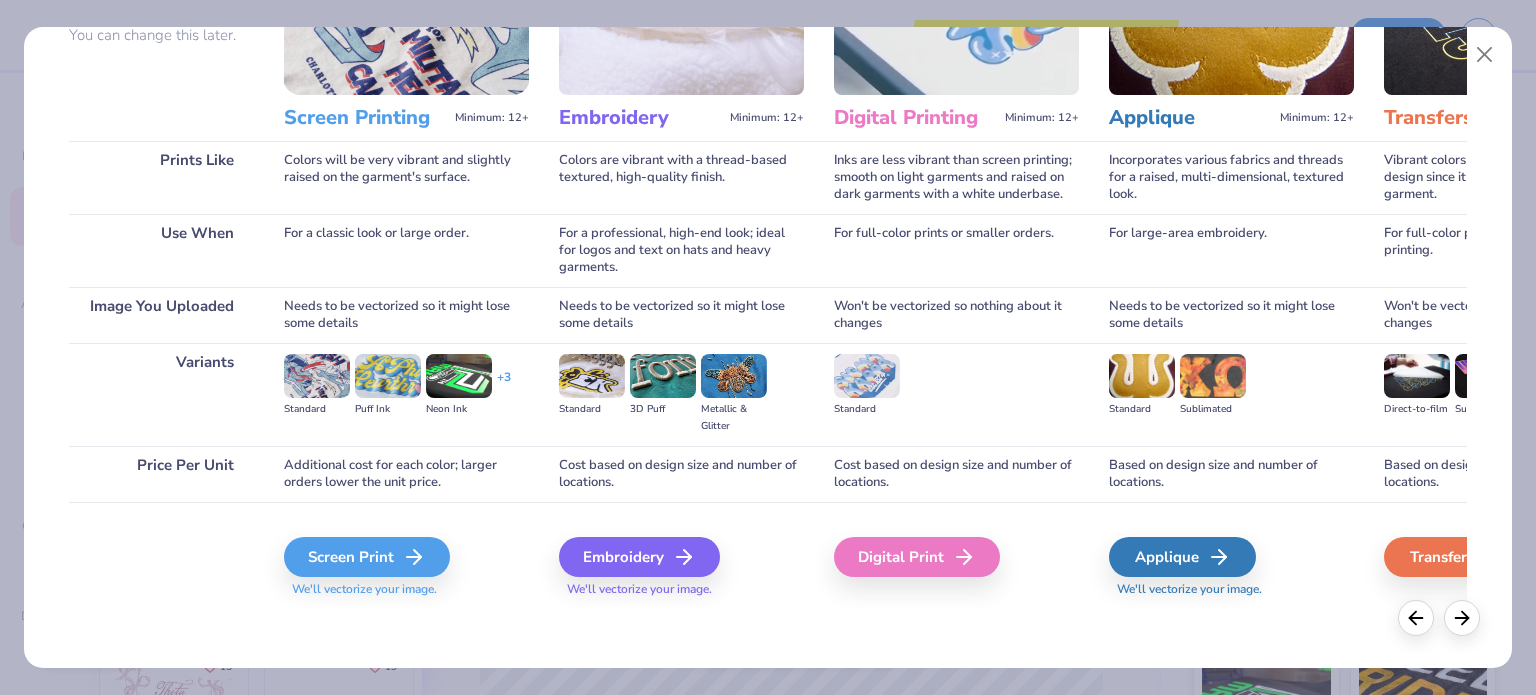 click on "Screen Print We'll vectorize your image." at bounding box center [406, 567] 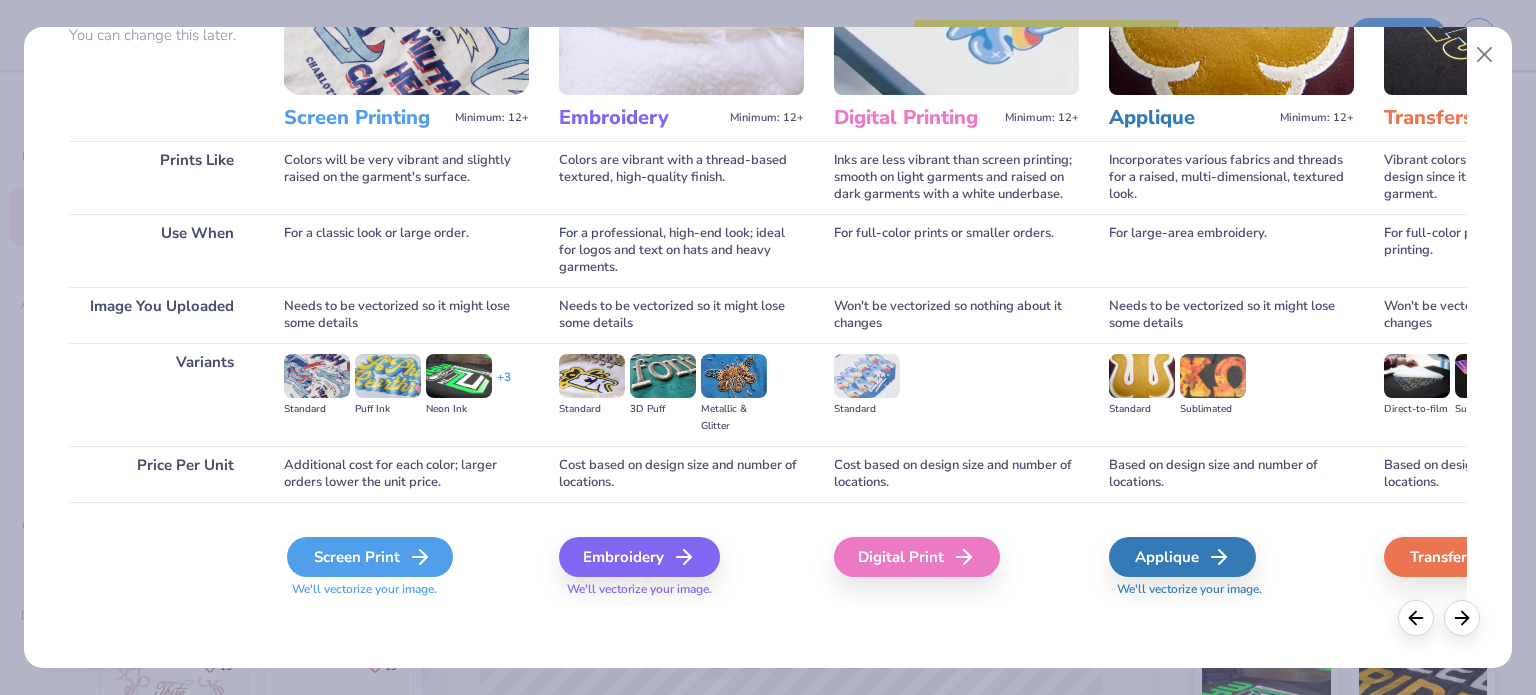 click on "Screen Print" at bounding box center [370, 557] 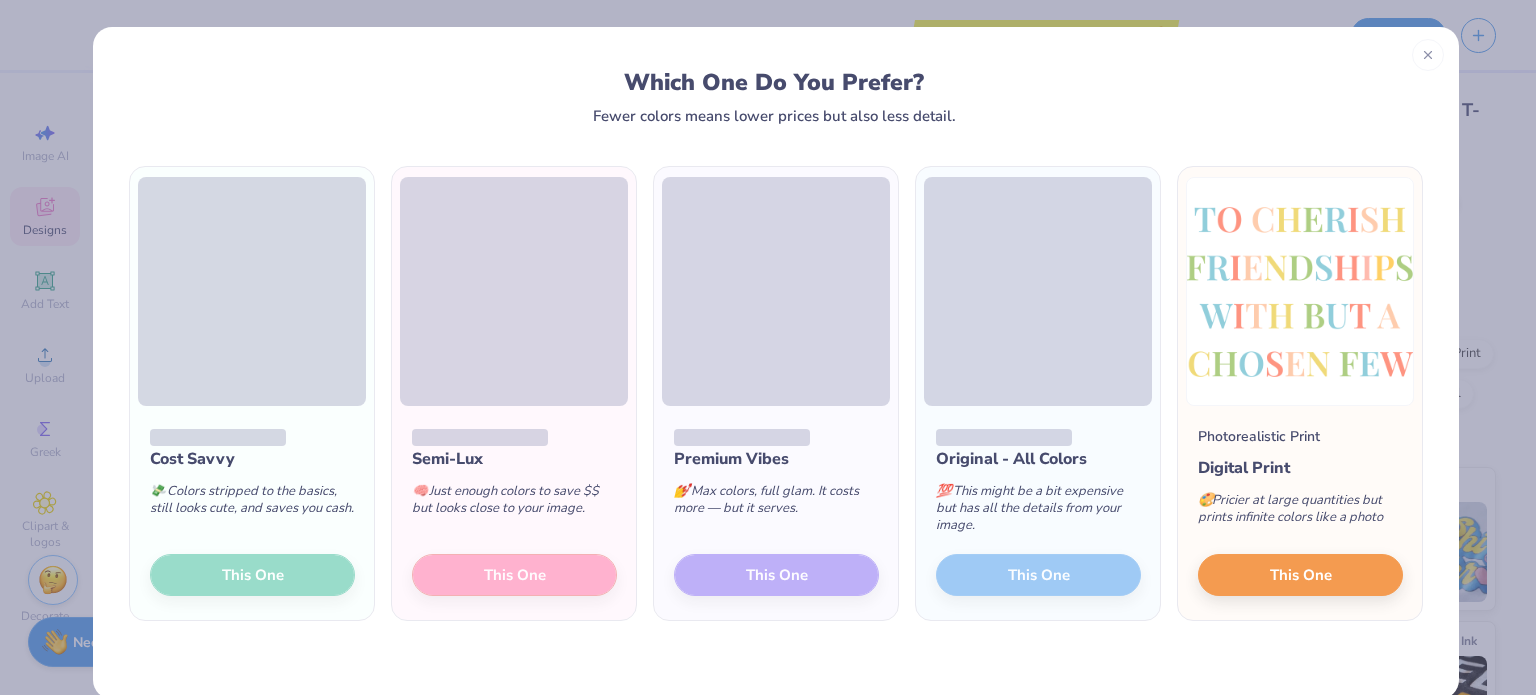 click on "Original - All Colors 💯   This might be a bit expensive but has all the details from your image. This One" at bounding box center (1038, 513) 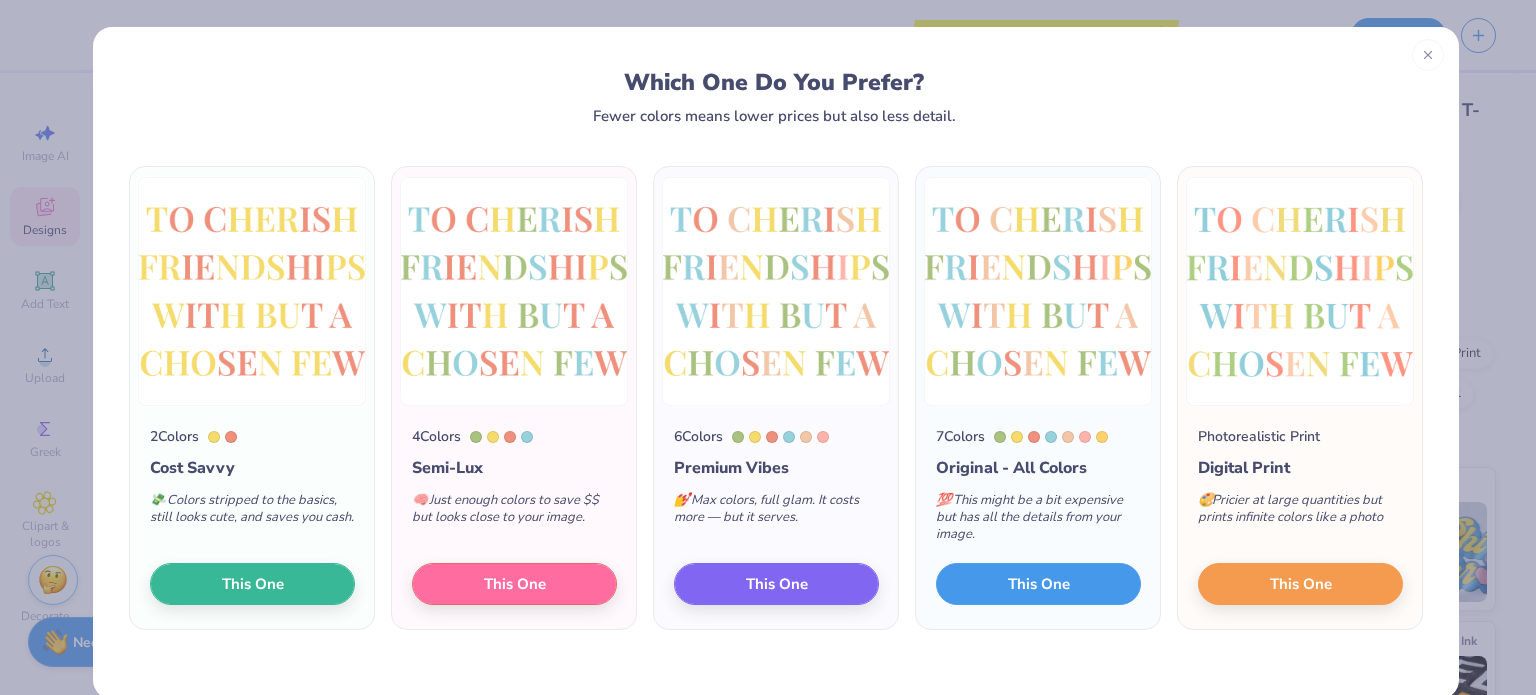 click on "This One" at bounding box center [1038, 584] 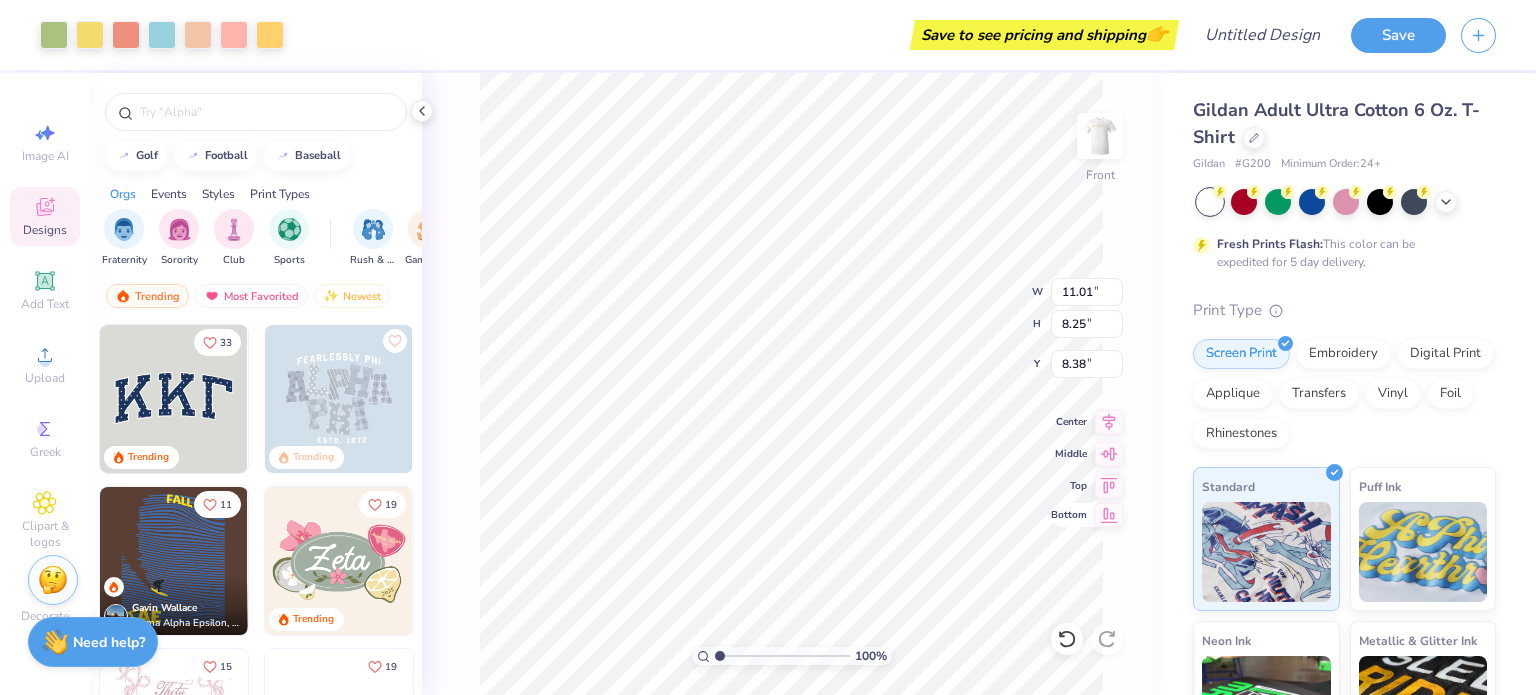 type on "11.01" 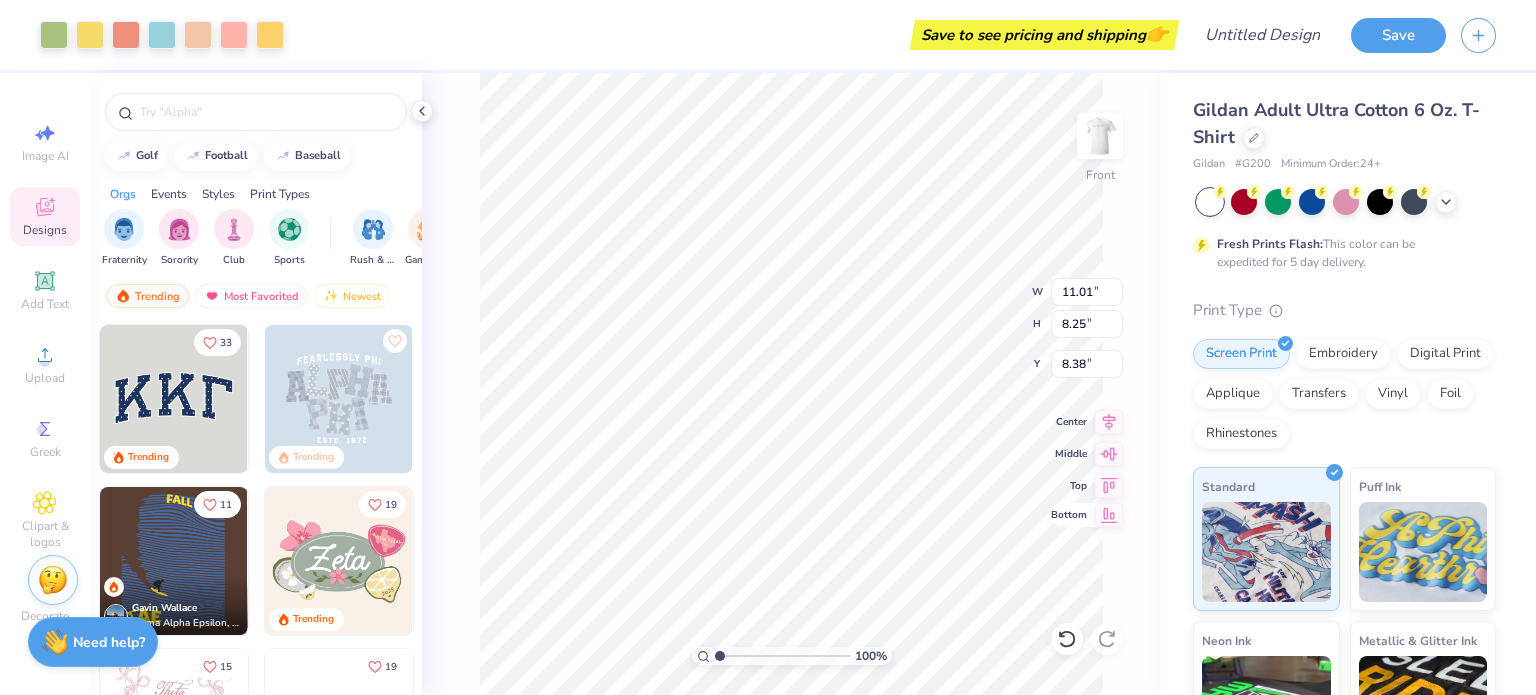 type on "8.25" 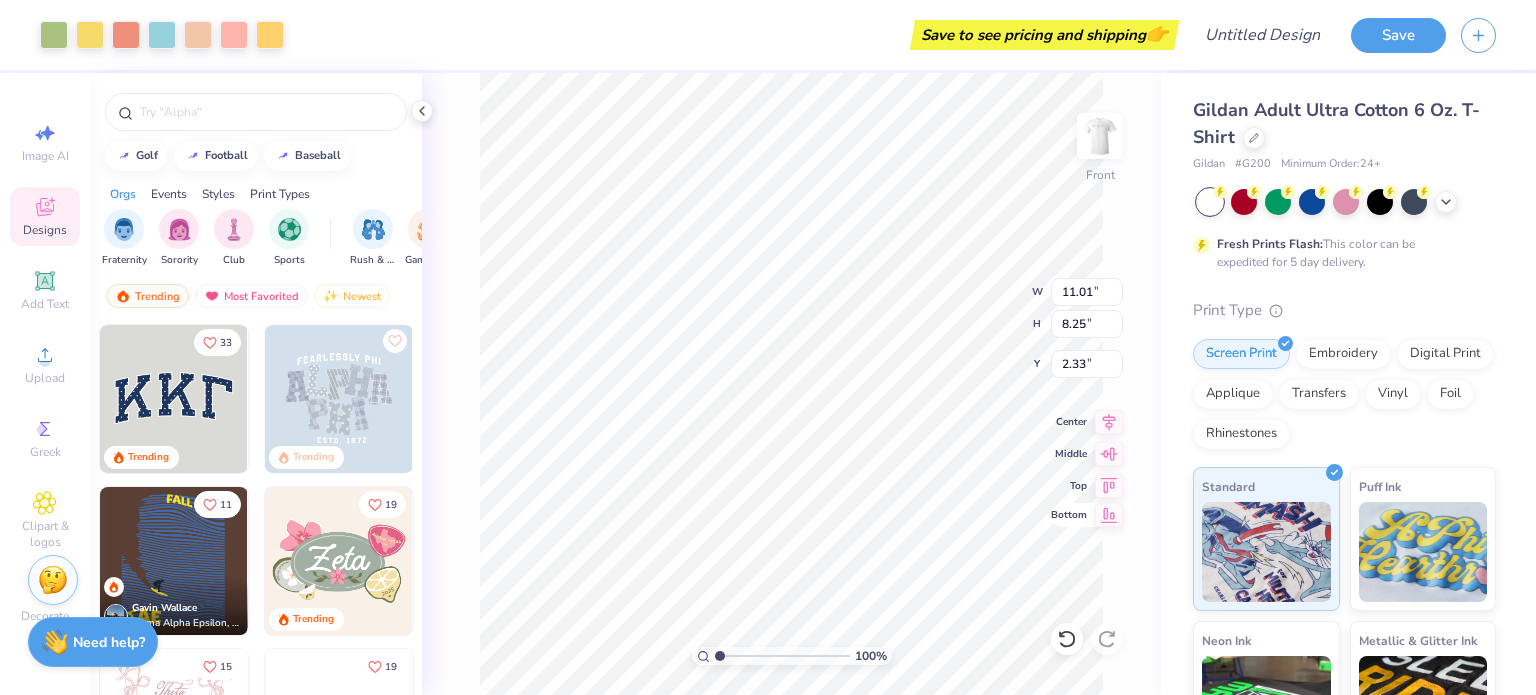type on "3.00" 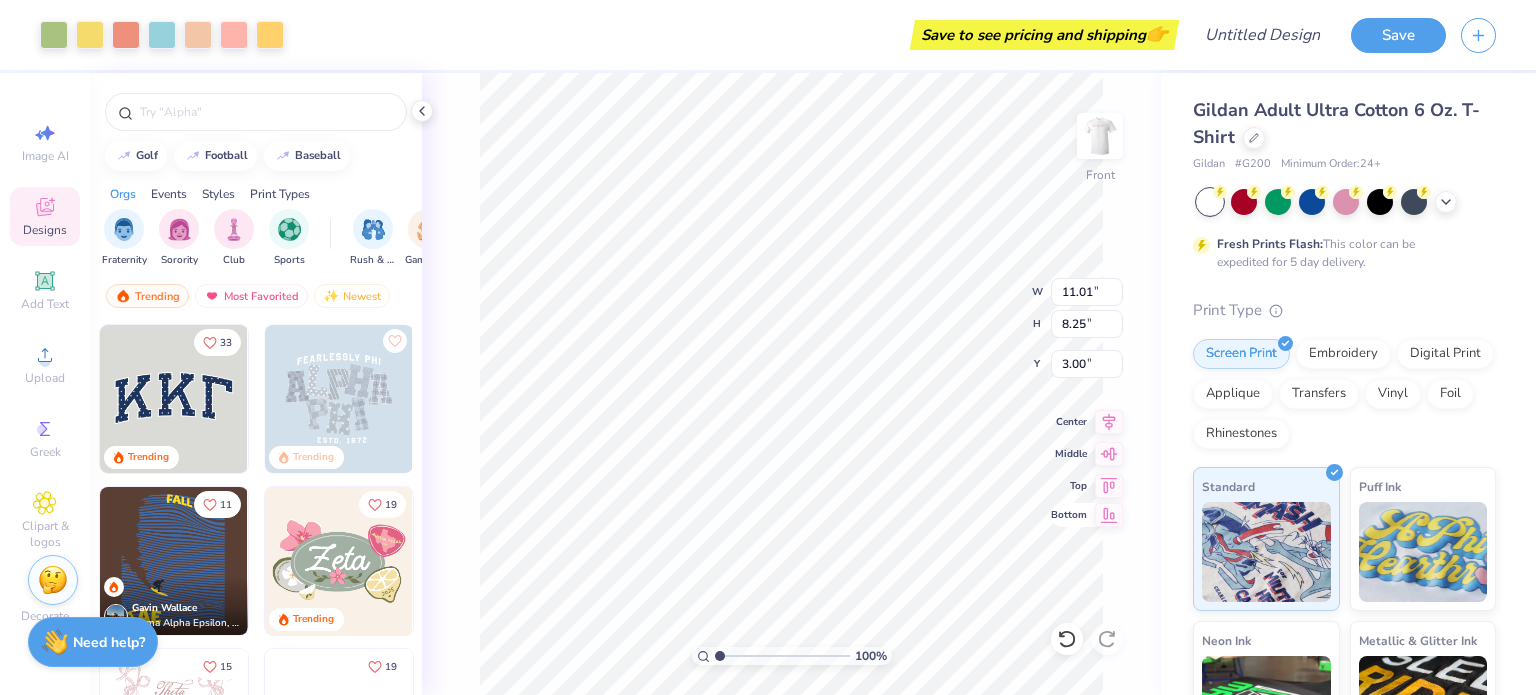 type on "11.85" 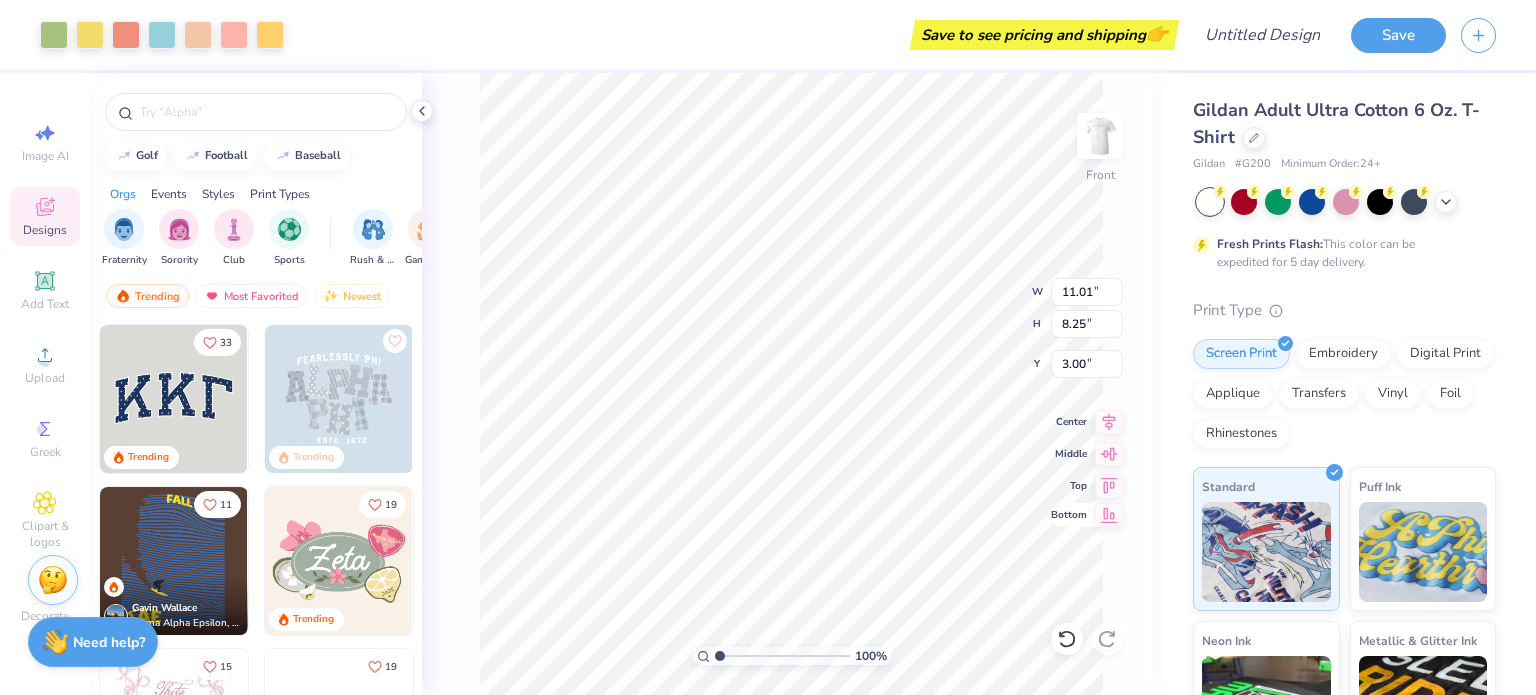 type on "8.88" 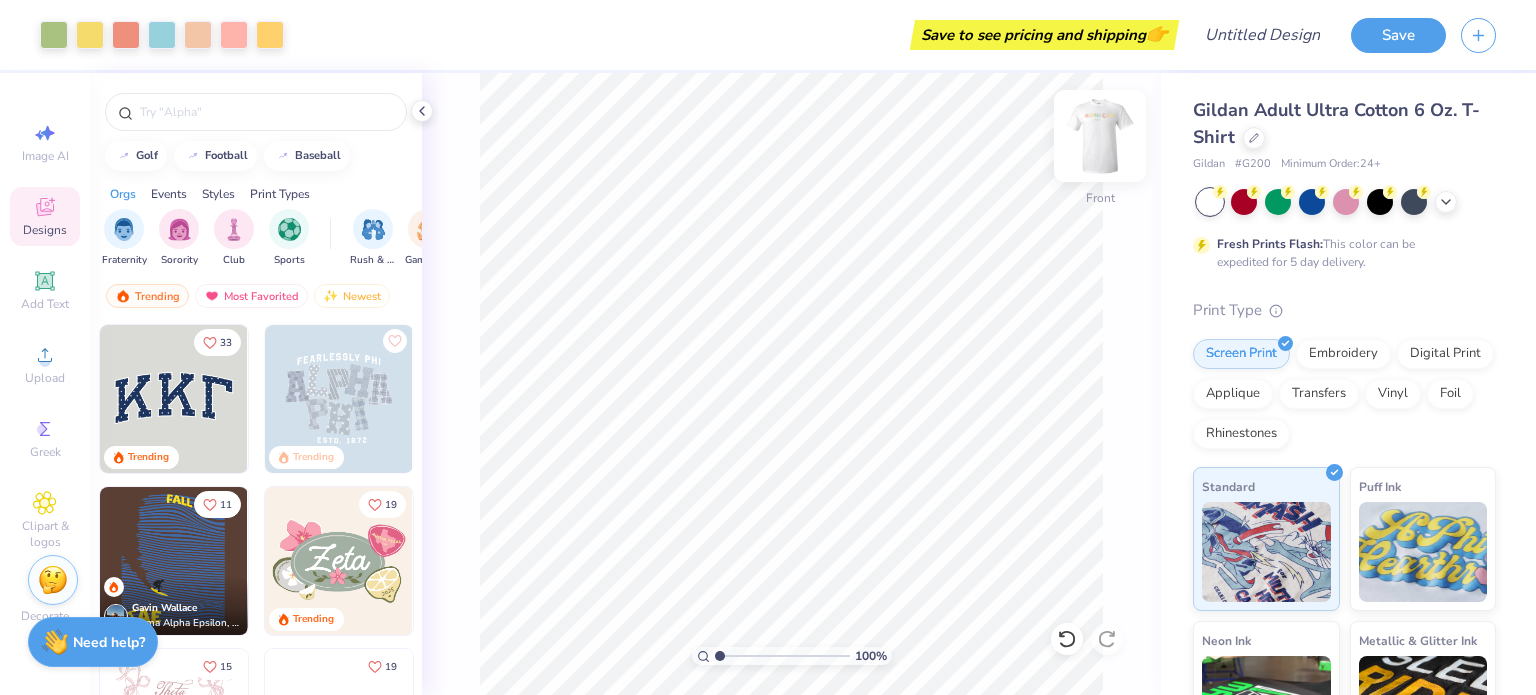 click at bounding box center (1100, 136) 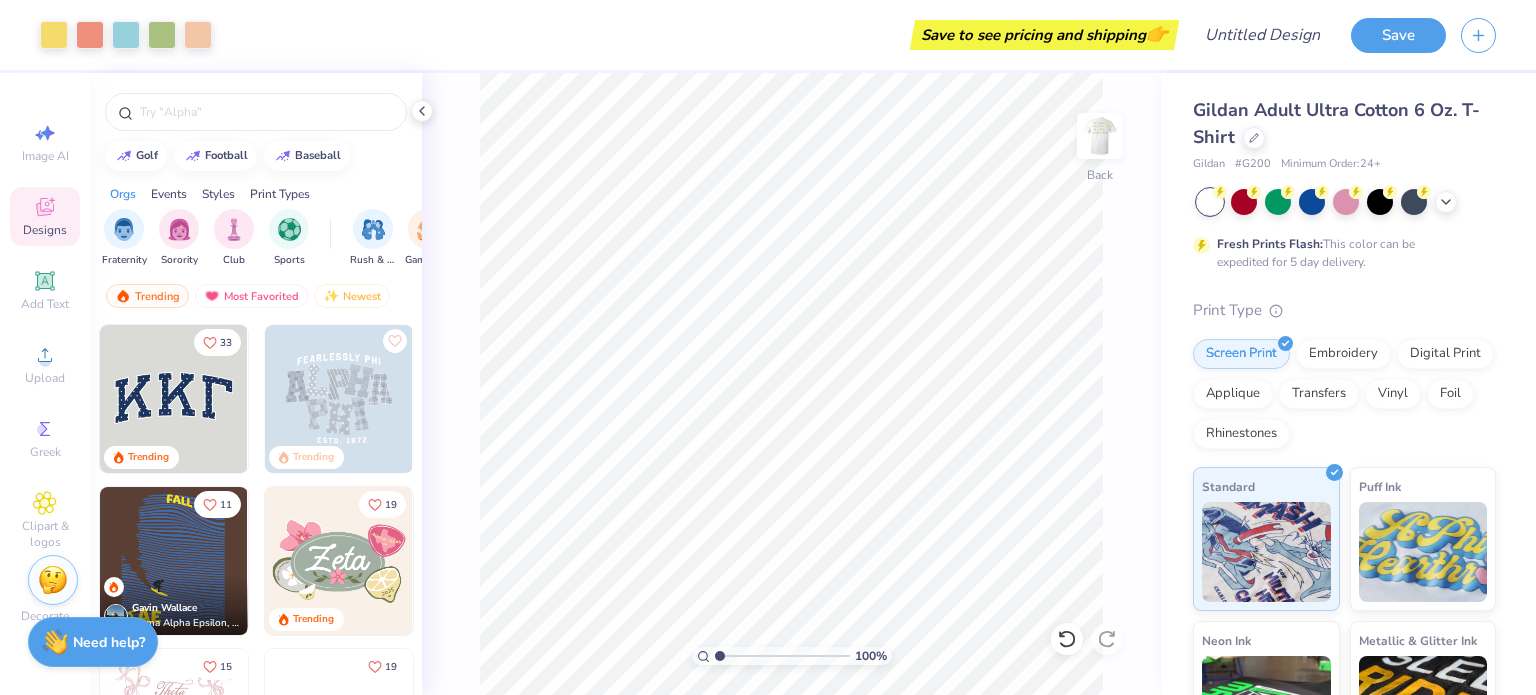 click at bounding box center (1100, 136) 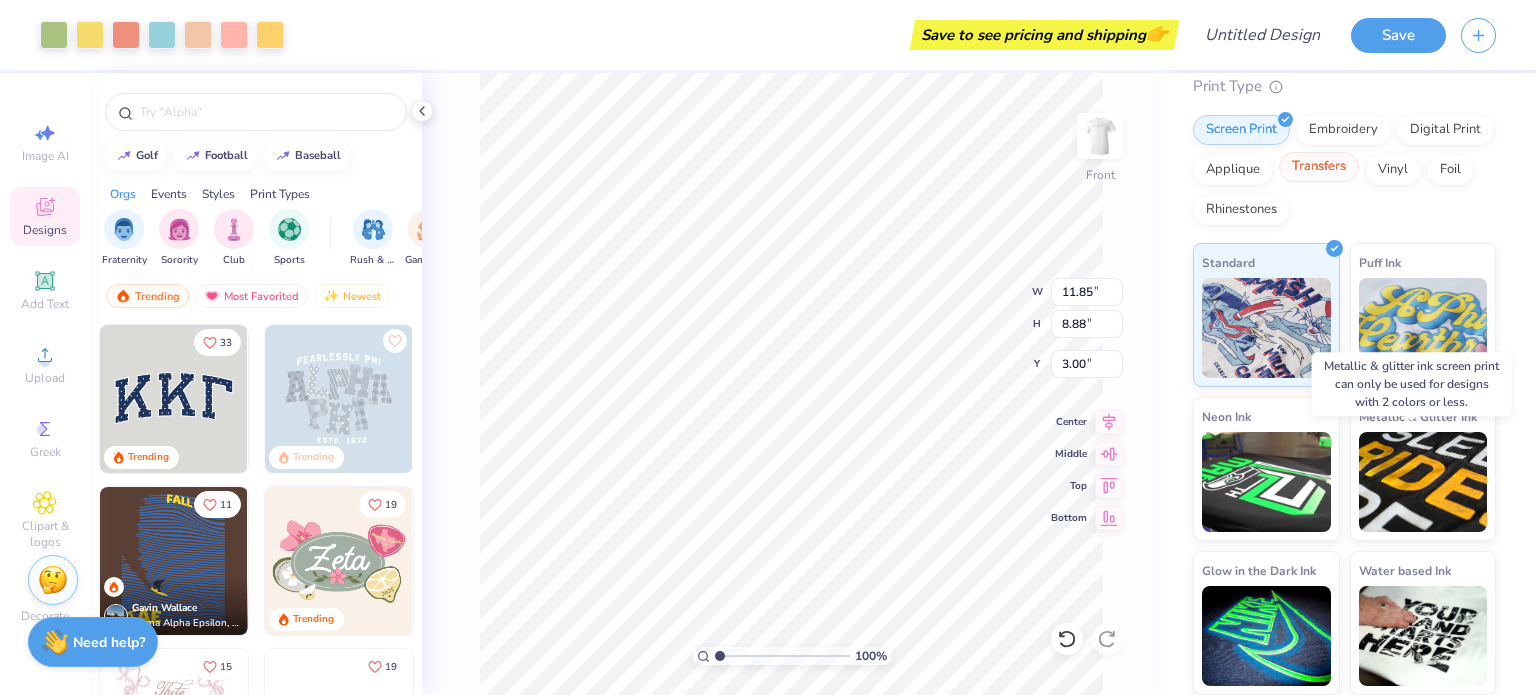 scroll, scrollTop: 0, scrollLeft: 0, axis: both 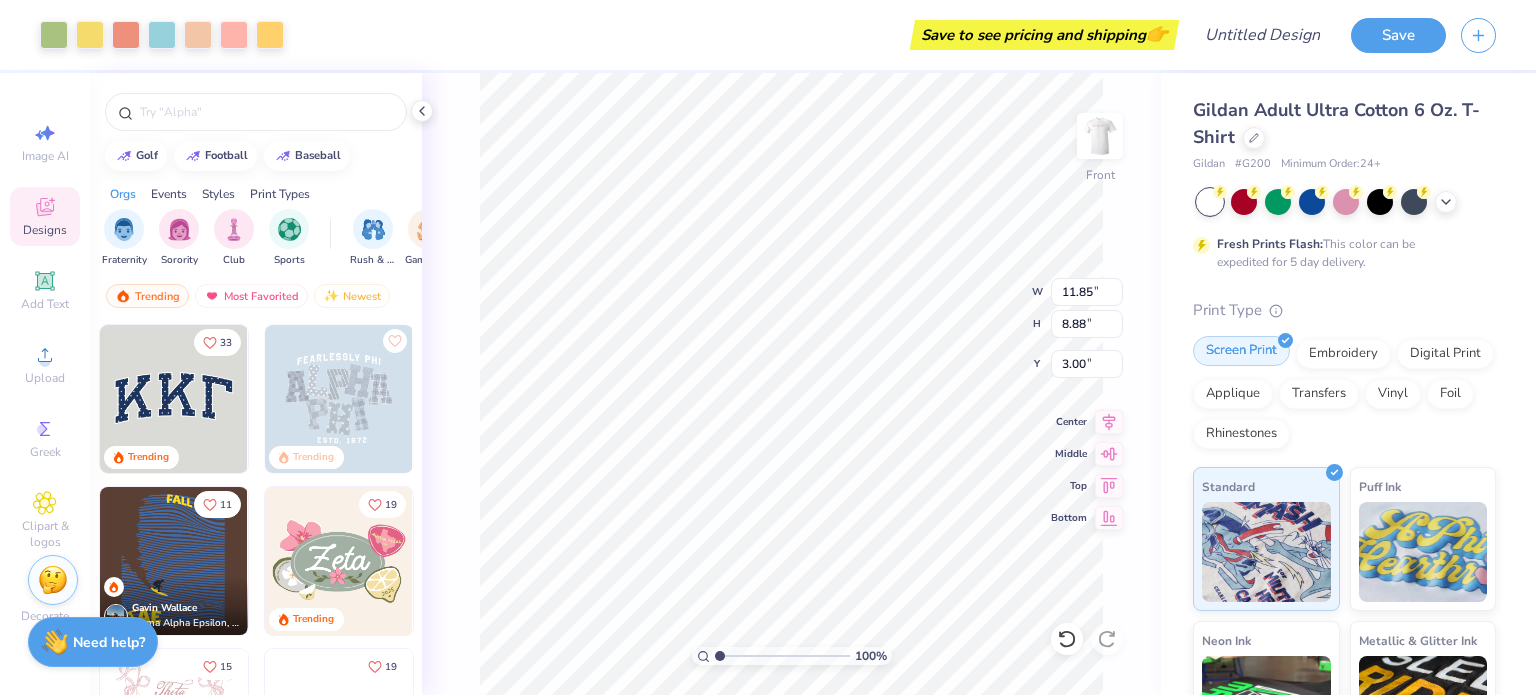 click on "Screen Print" at bounding box center [1241, 351] 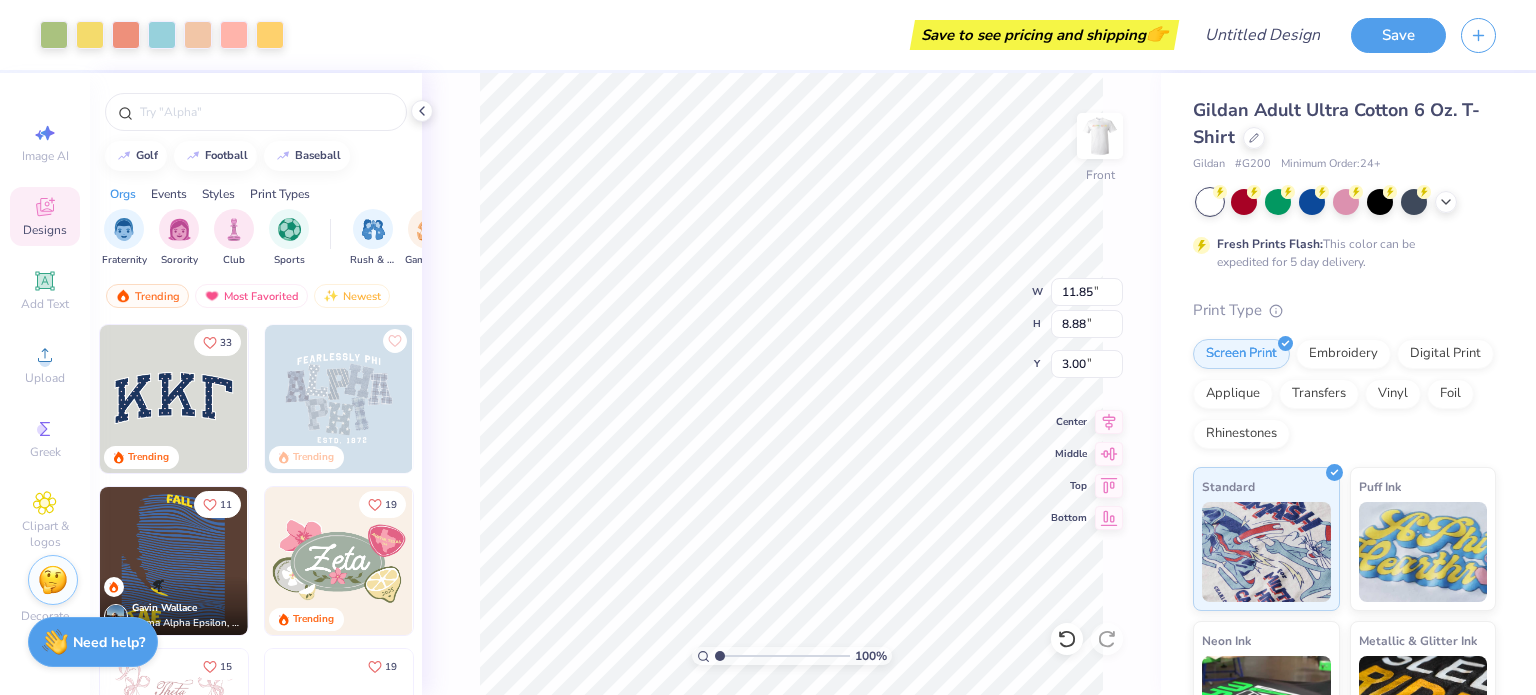 click 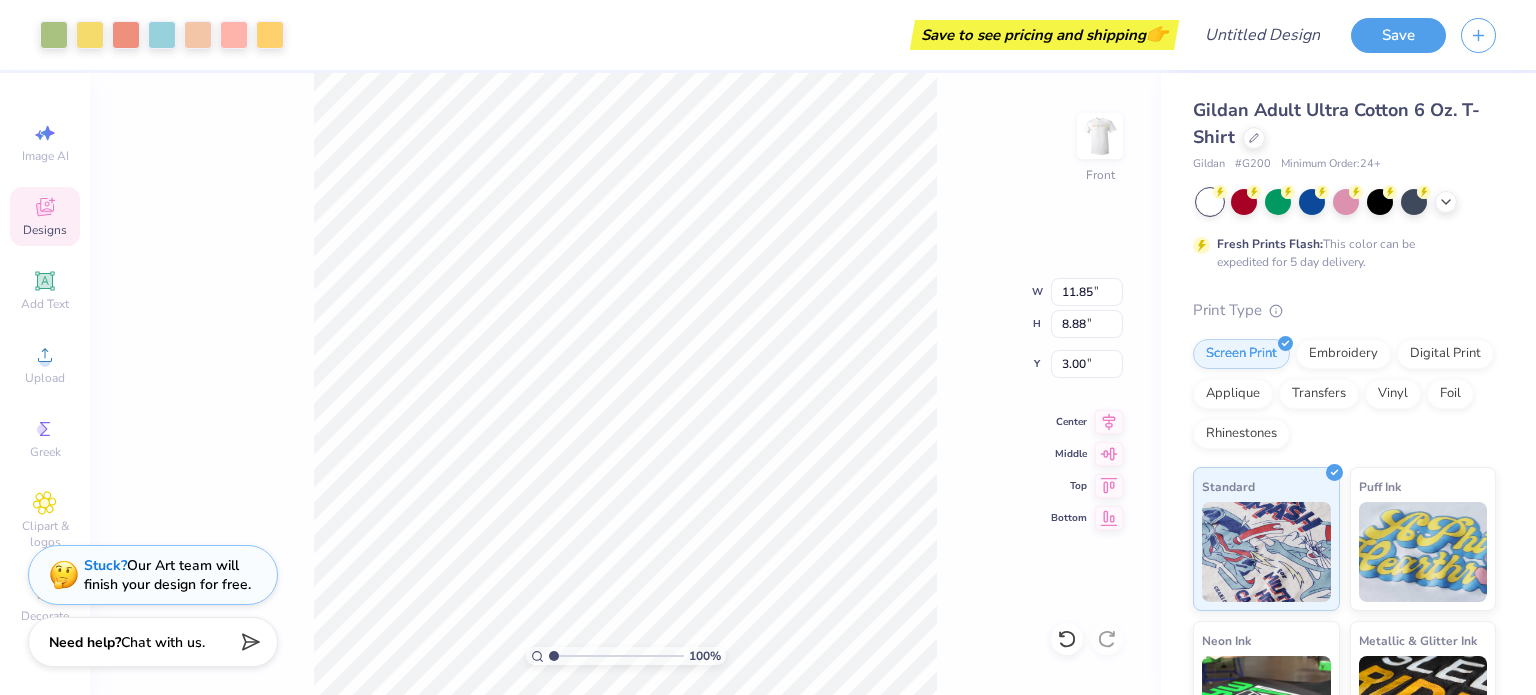 click 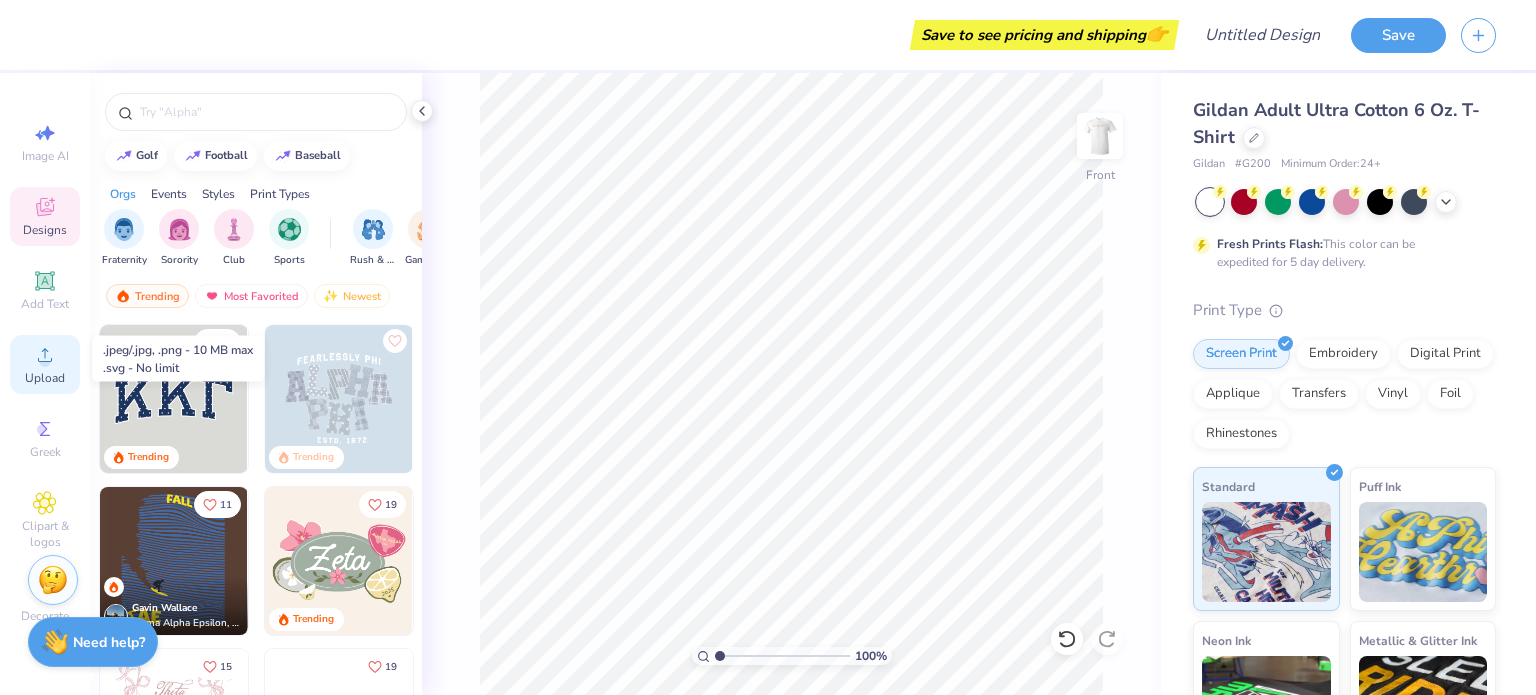 click on "Upload" at bounding box center [45, 378] 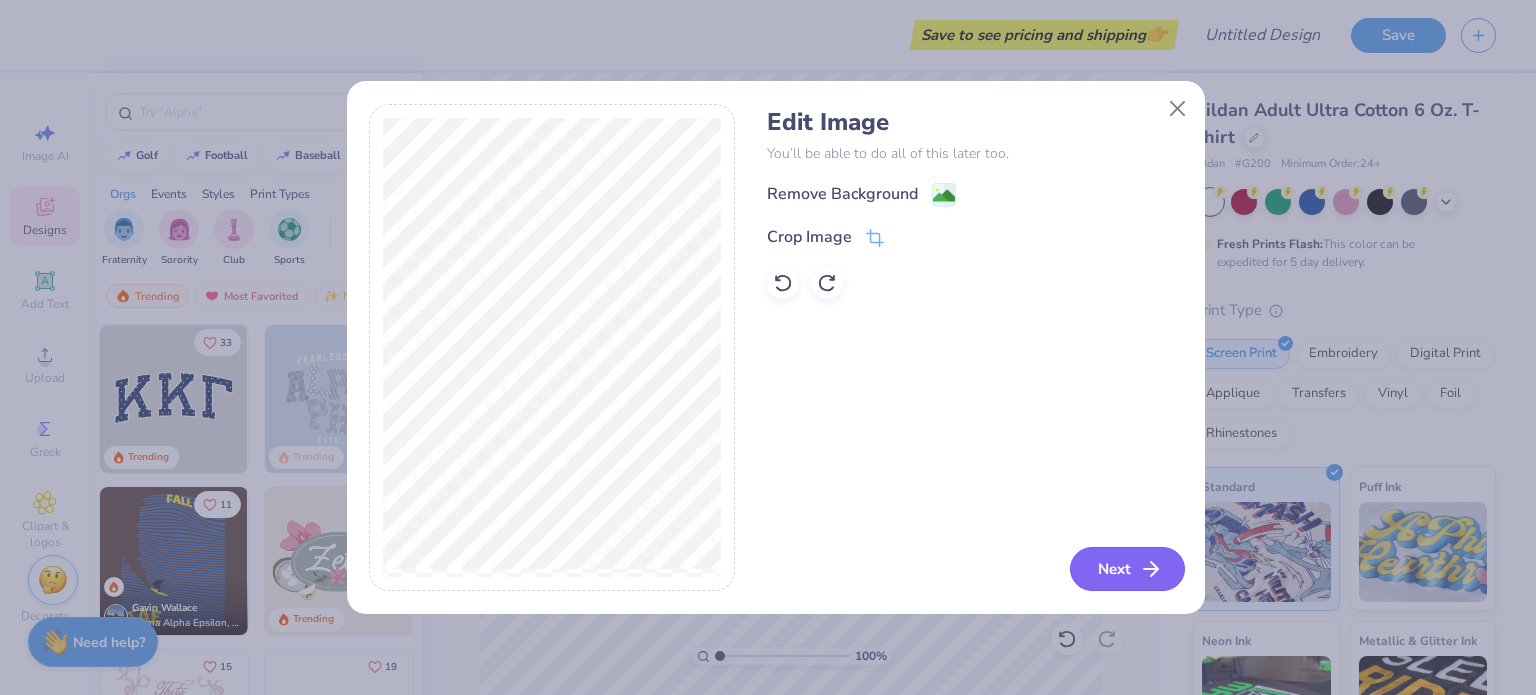 click on "Next" at bounding box center (1127, 569) 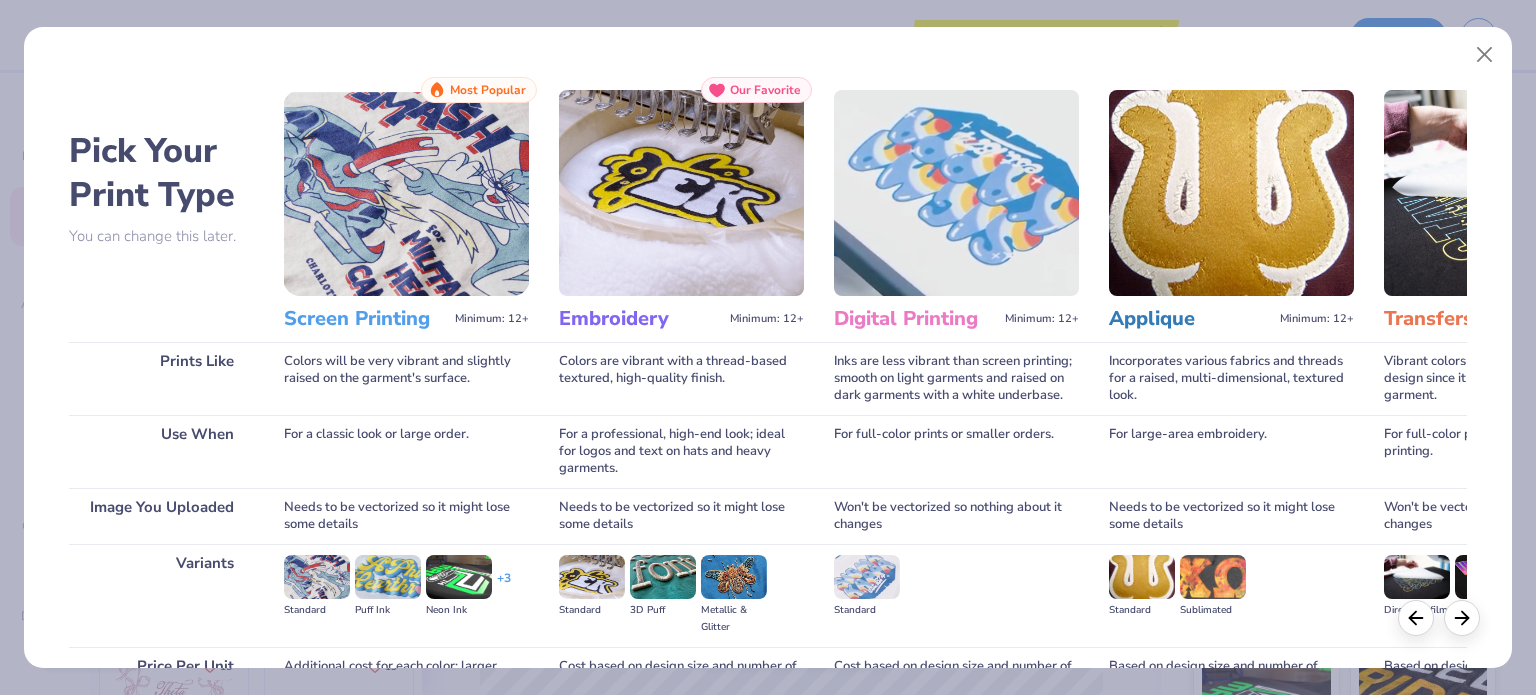 scroll, scrollTop: 201, scrollLeft: 0, axis: vertical 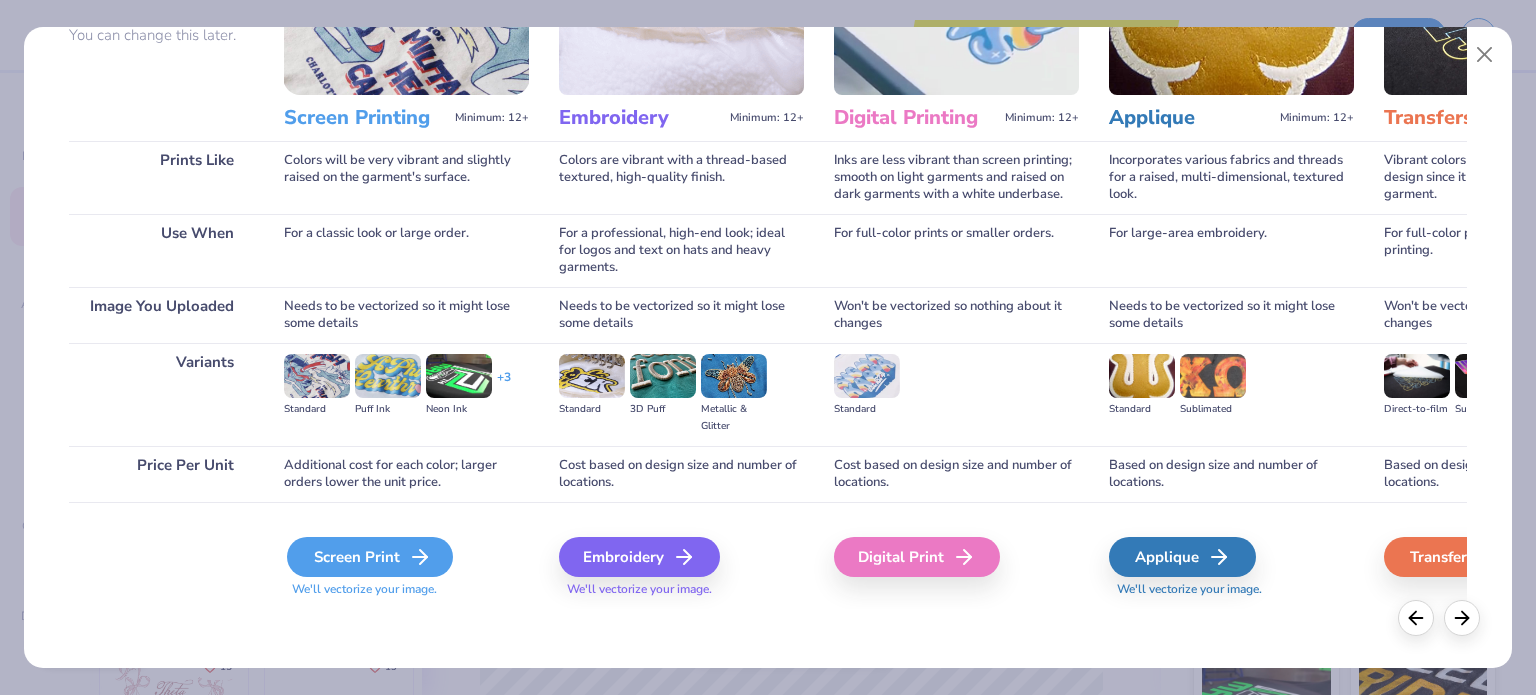 click on "Screen Print" at bounding box center [370, 557] 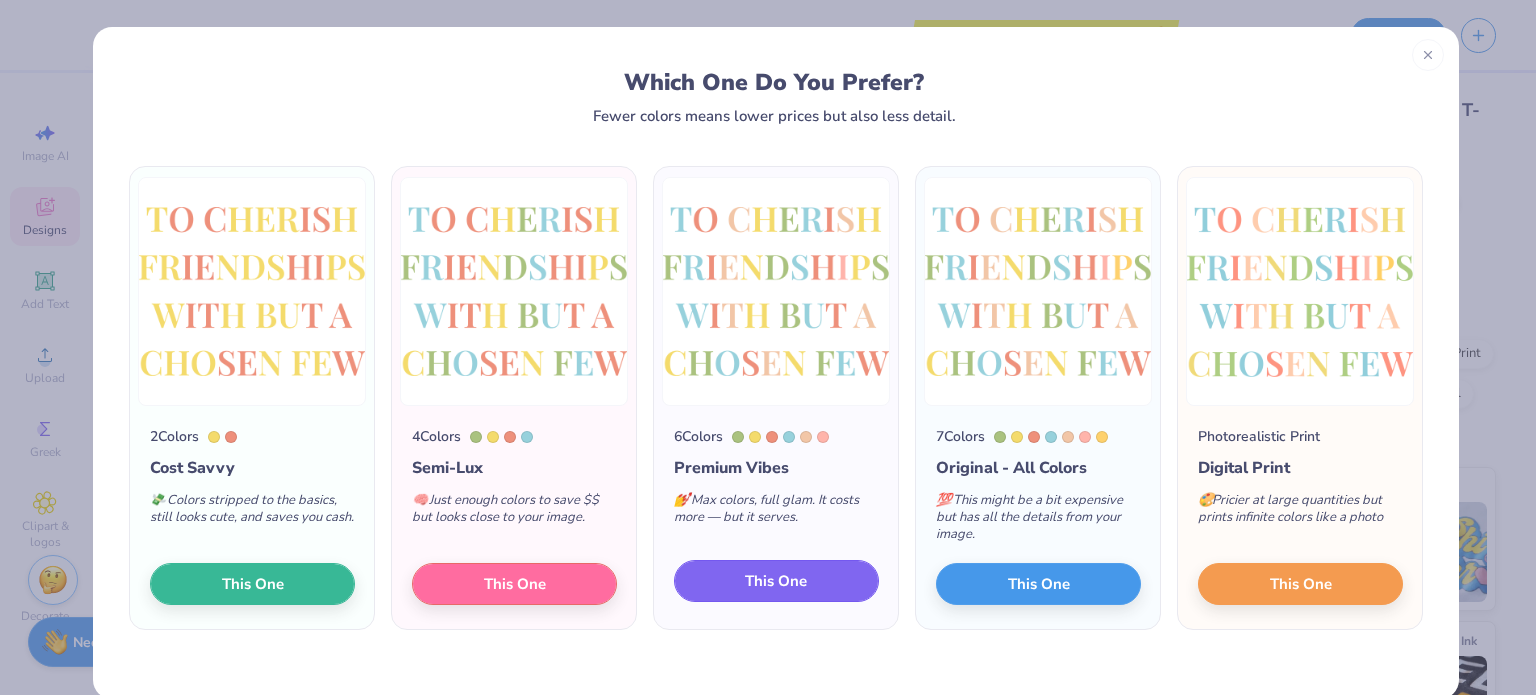 click on "This One" at bounding box center (776, 581) 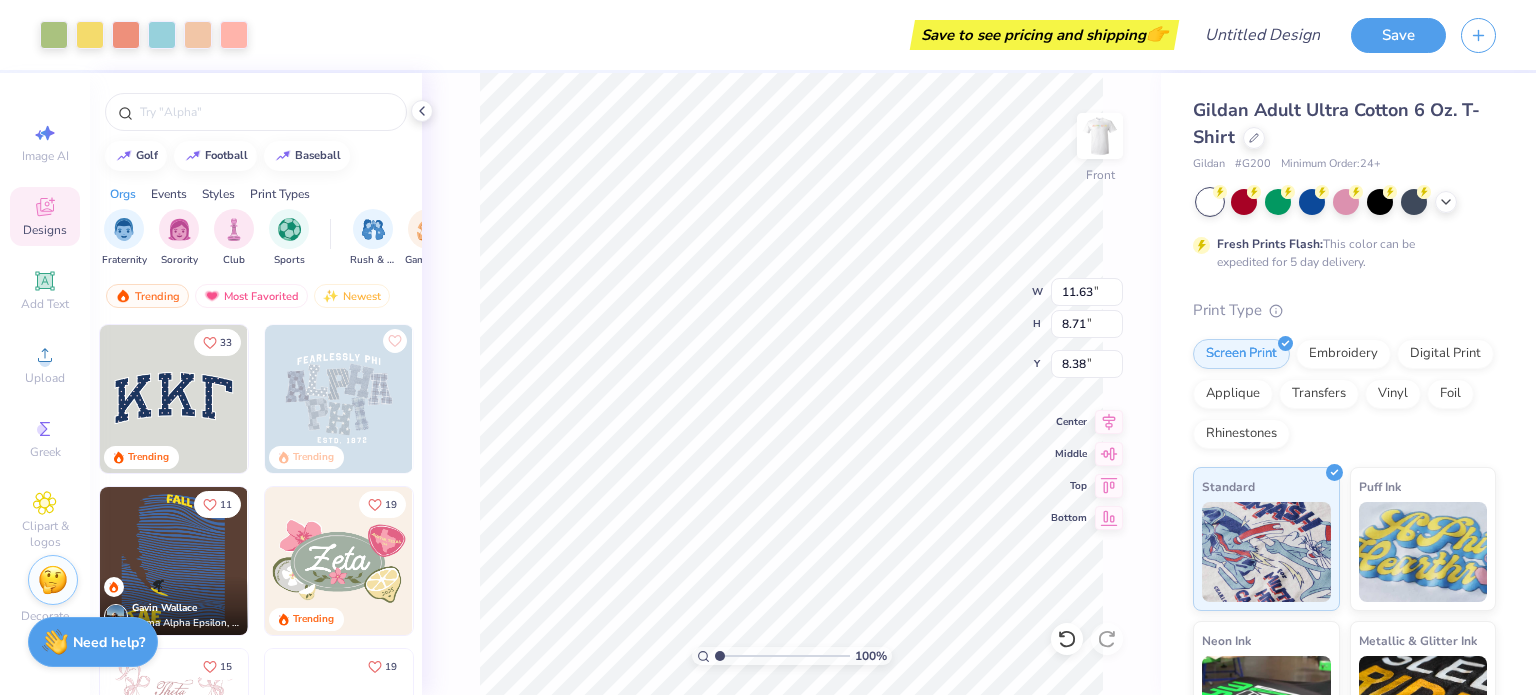 type on "11.63" 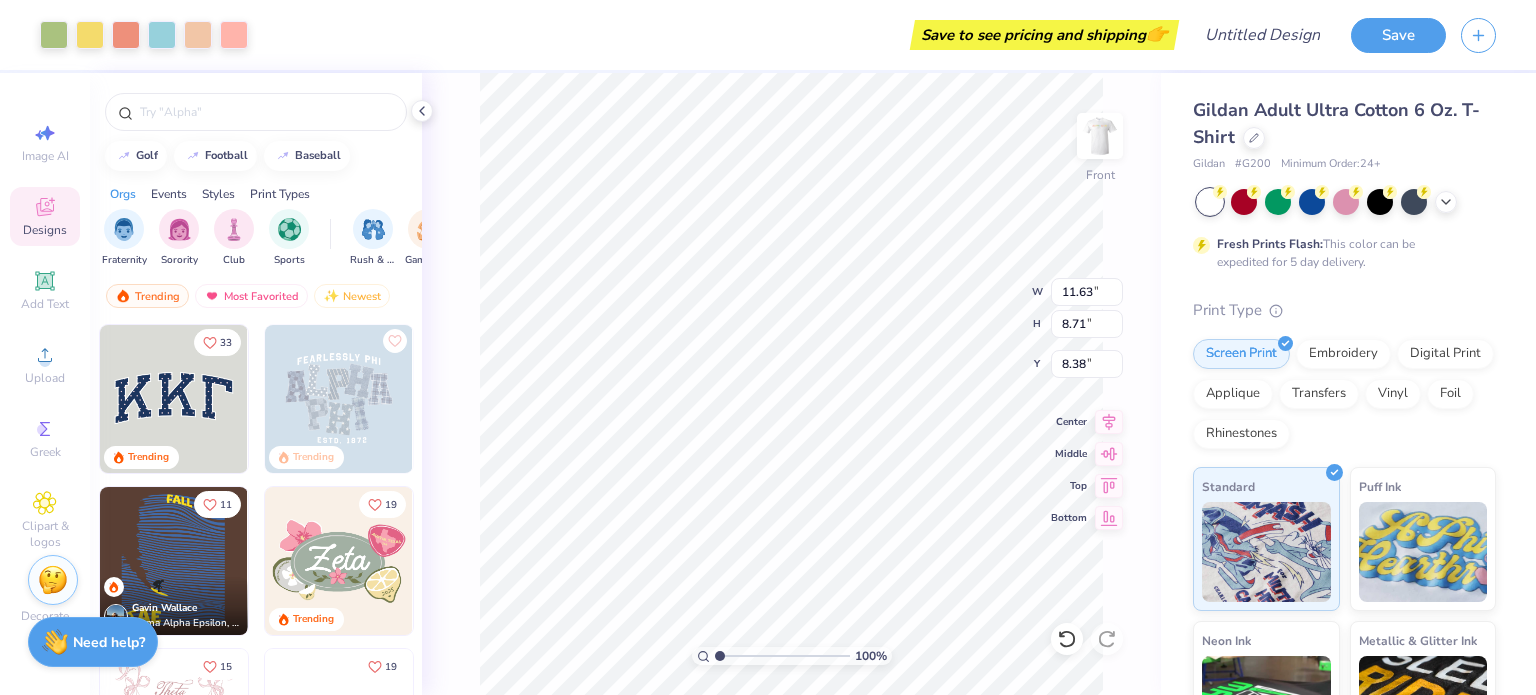 type on "8.71" 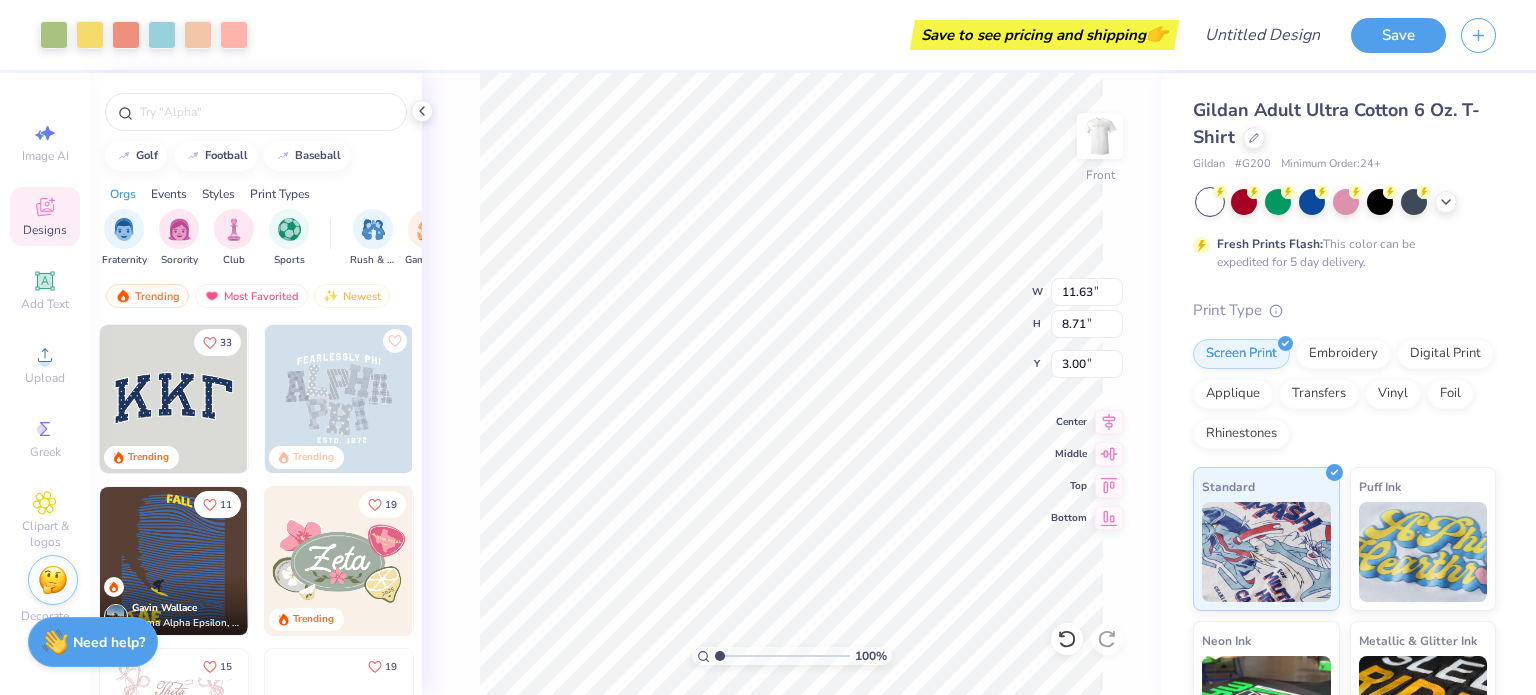 type on "3.00" 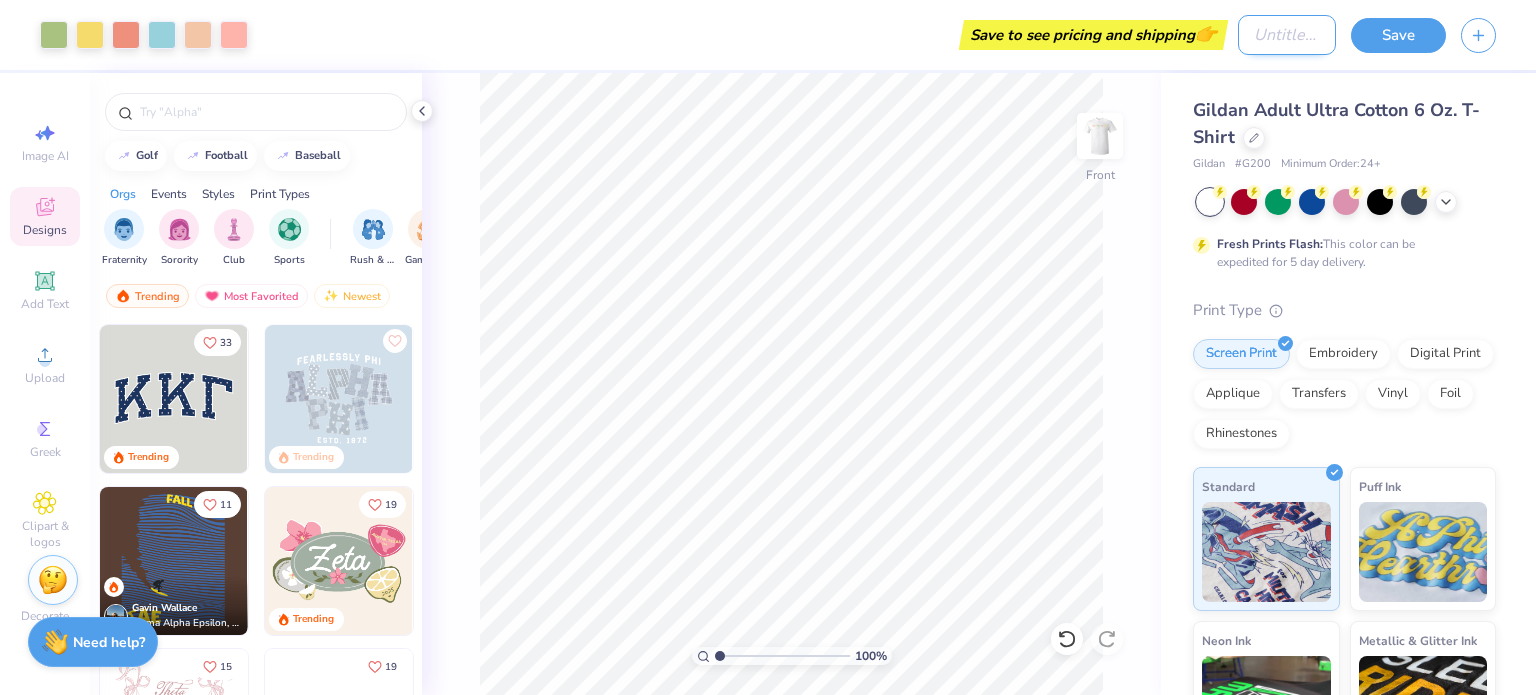 click on "Design Title" at bounding box center [1287, 35] 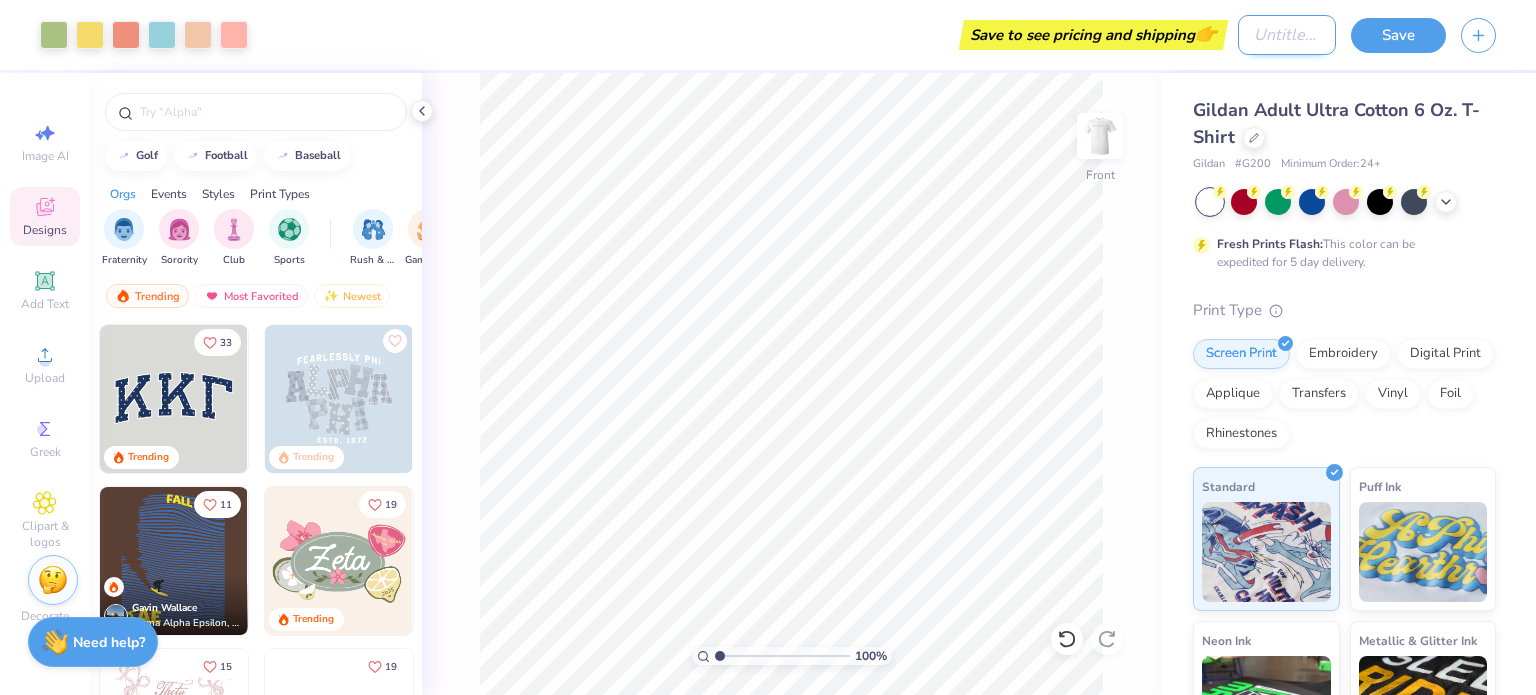type on "test" 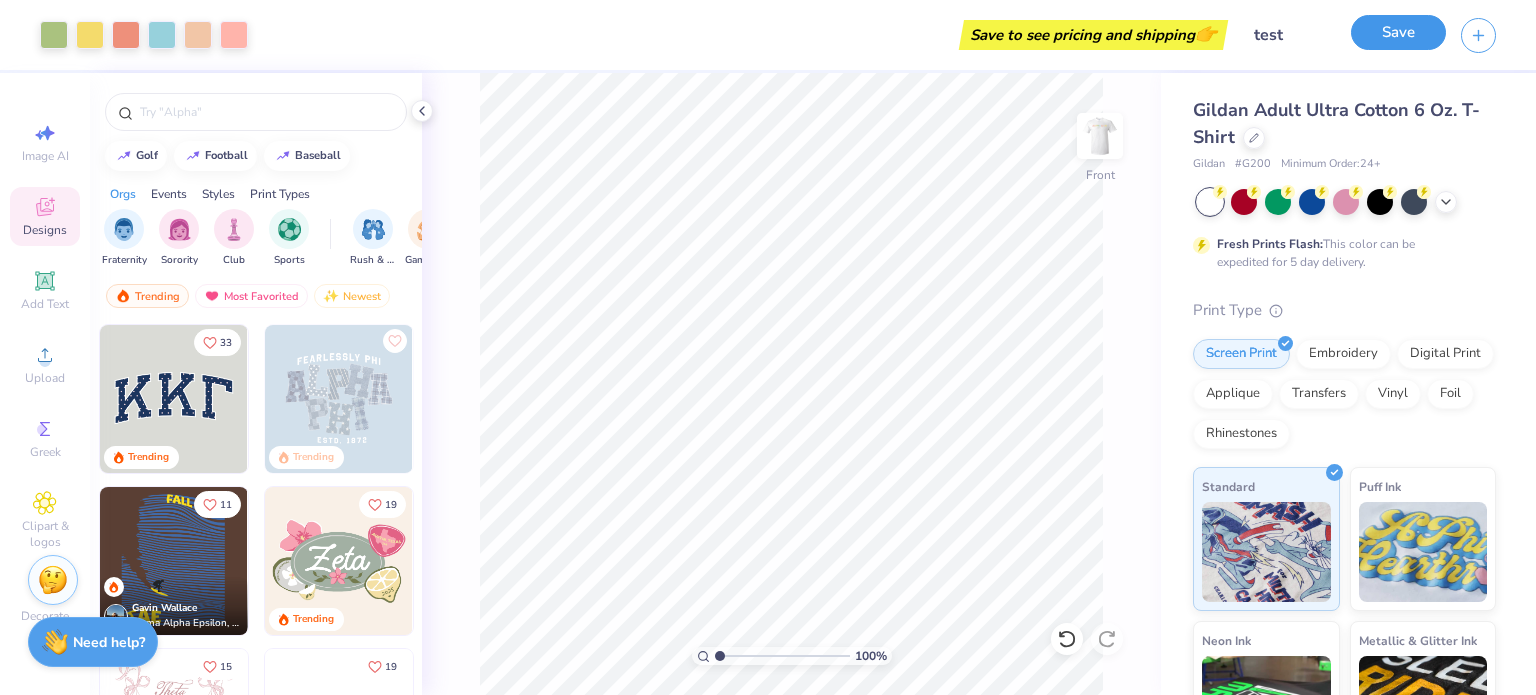 click on "Save" at bounding box center (1398, 32) 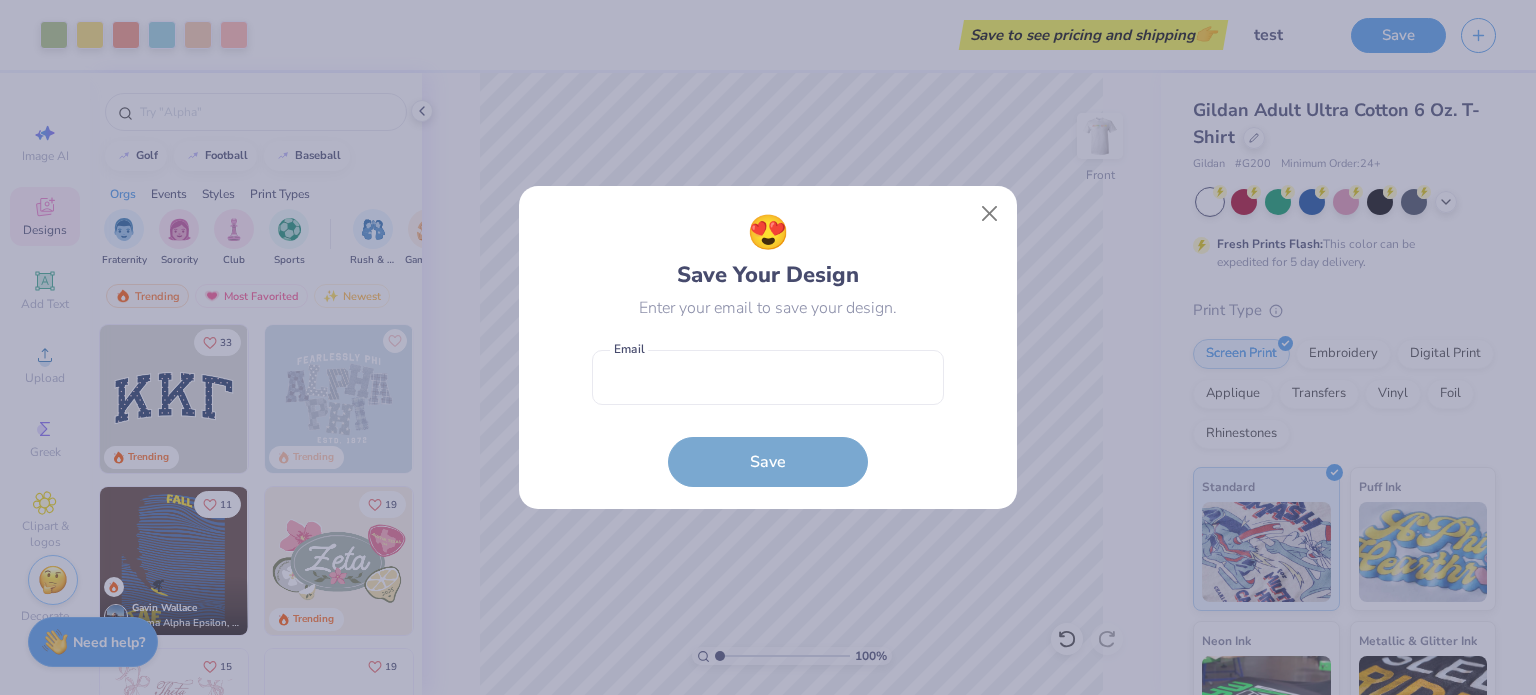 click on "Email is a required field Email Save" at bounding box center [768, 413] 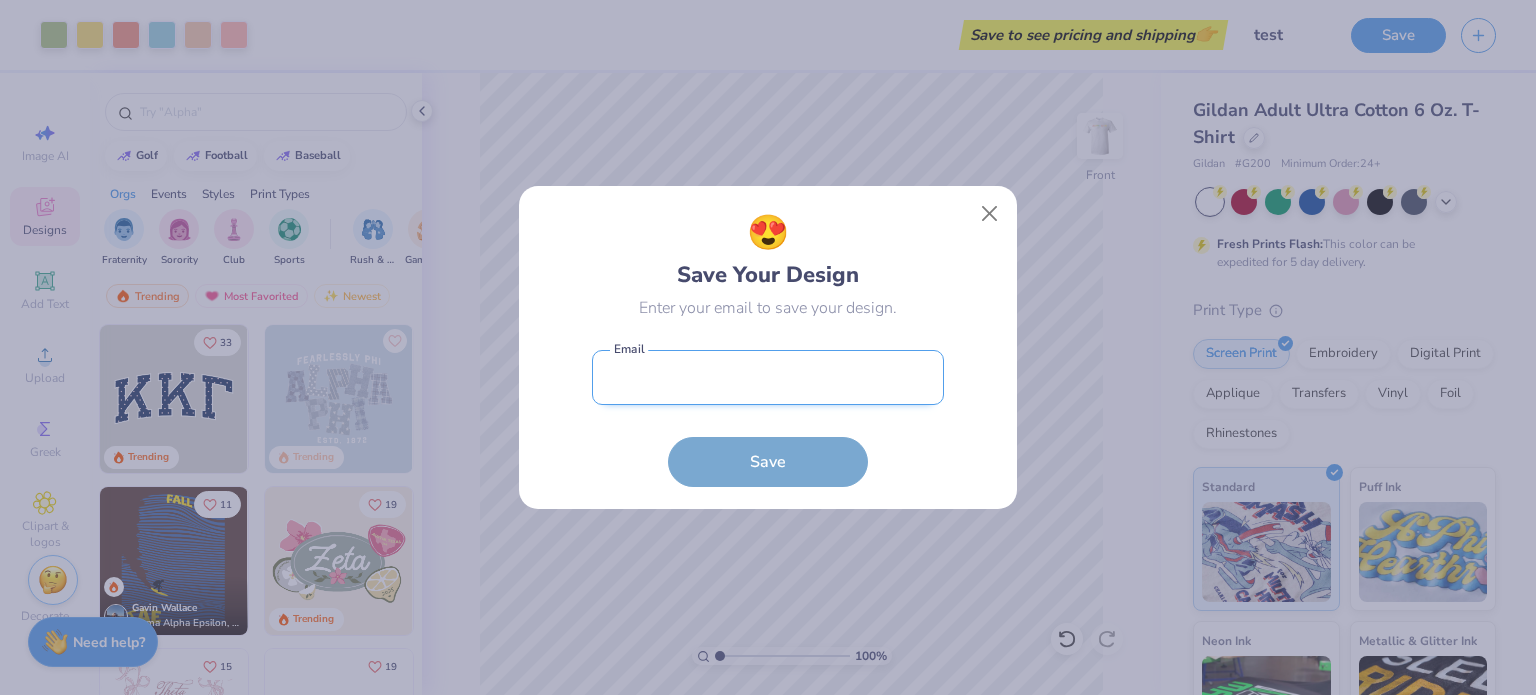 click at bounding box center [768, 377] 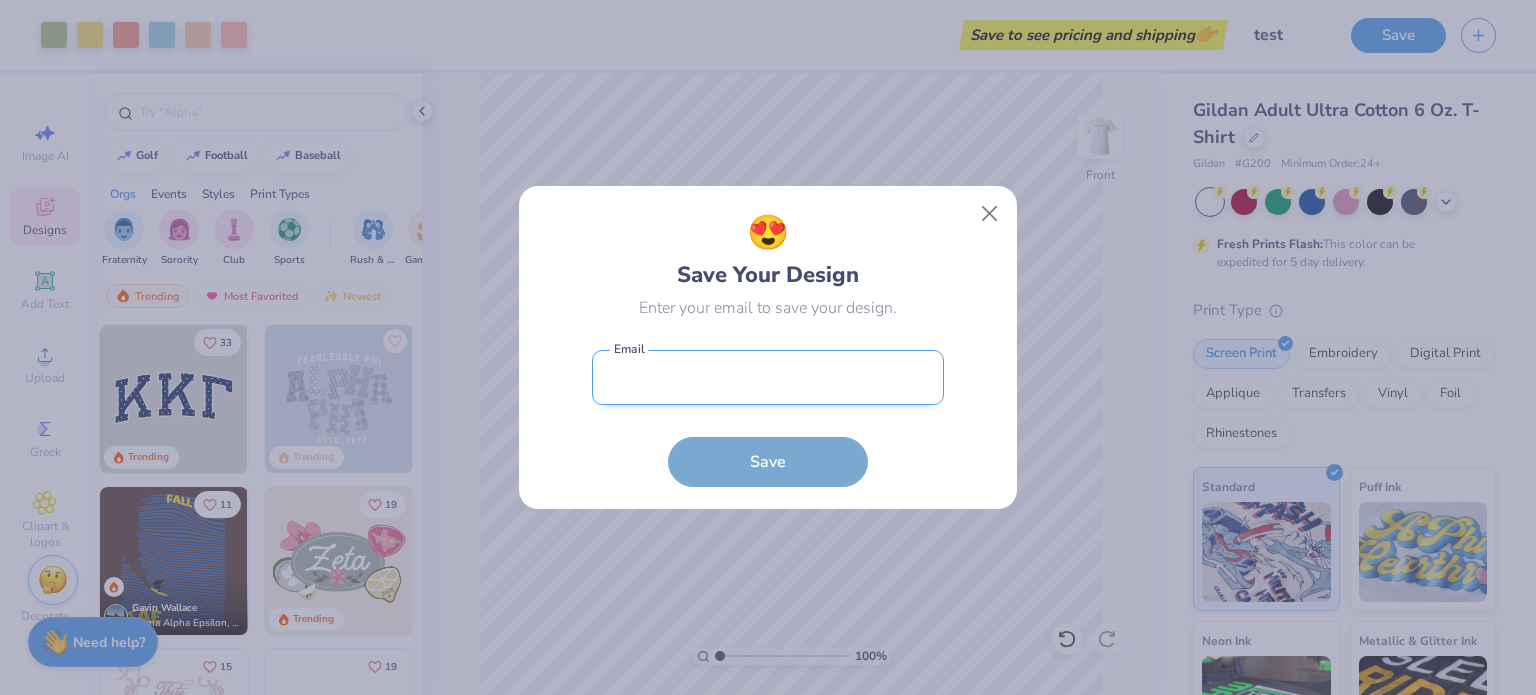 type on "[EMAIL]" 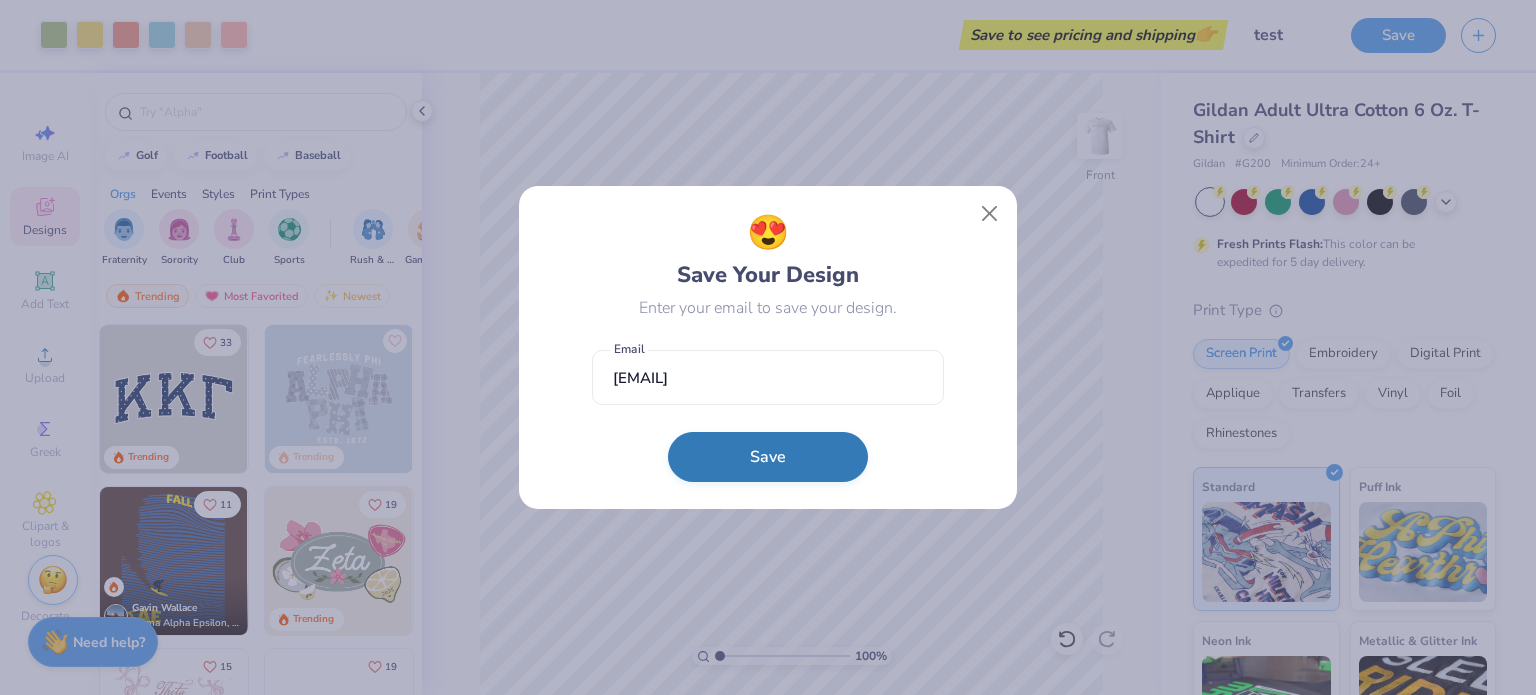 click on "Save" at bounding box center (768, 457) 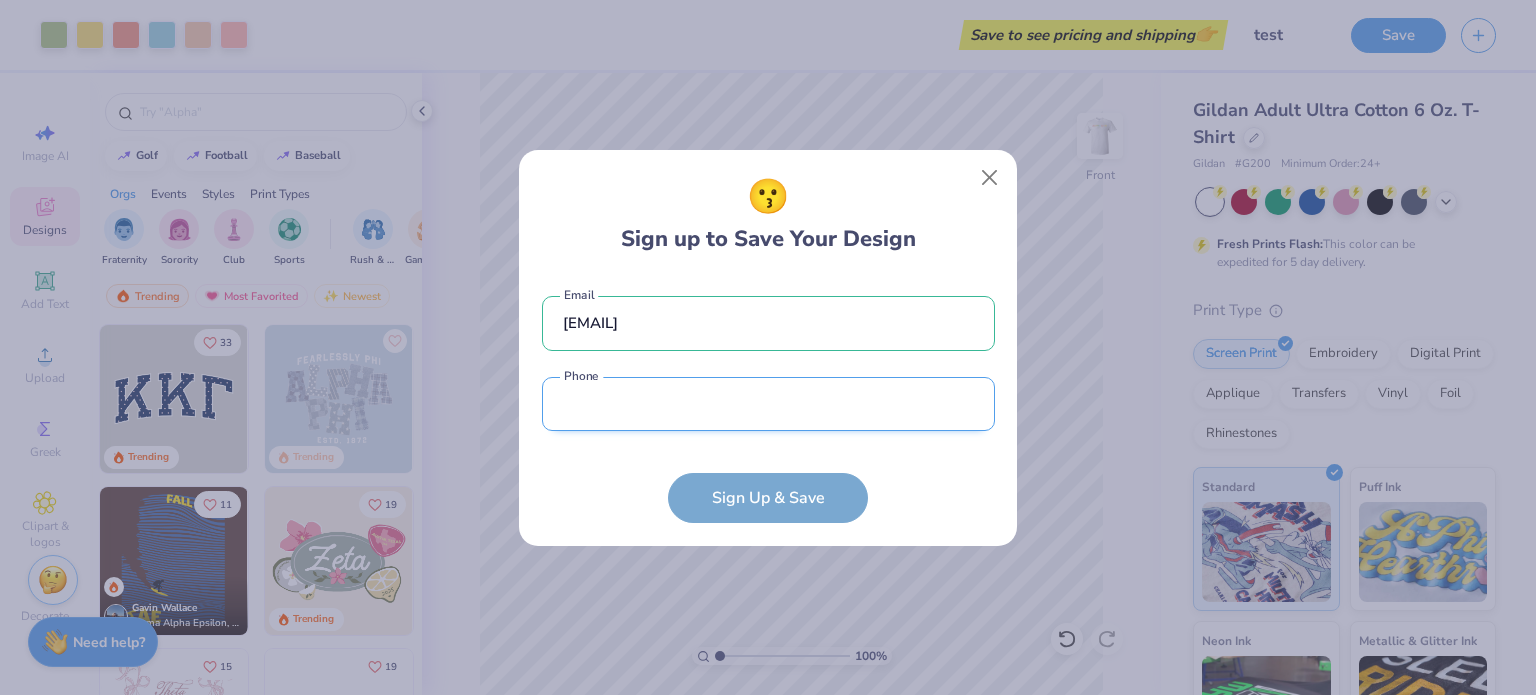 click at bounding box center [768, 404] 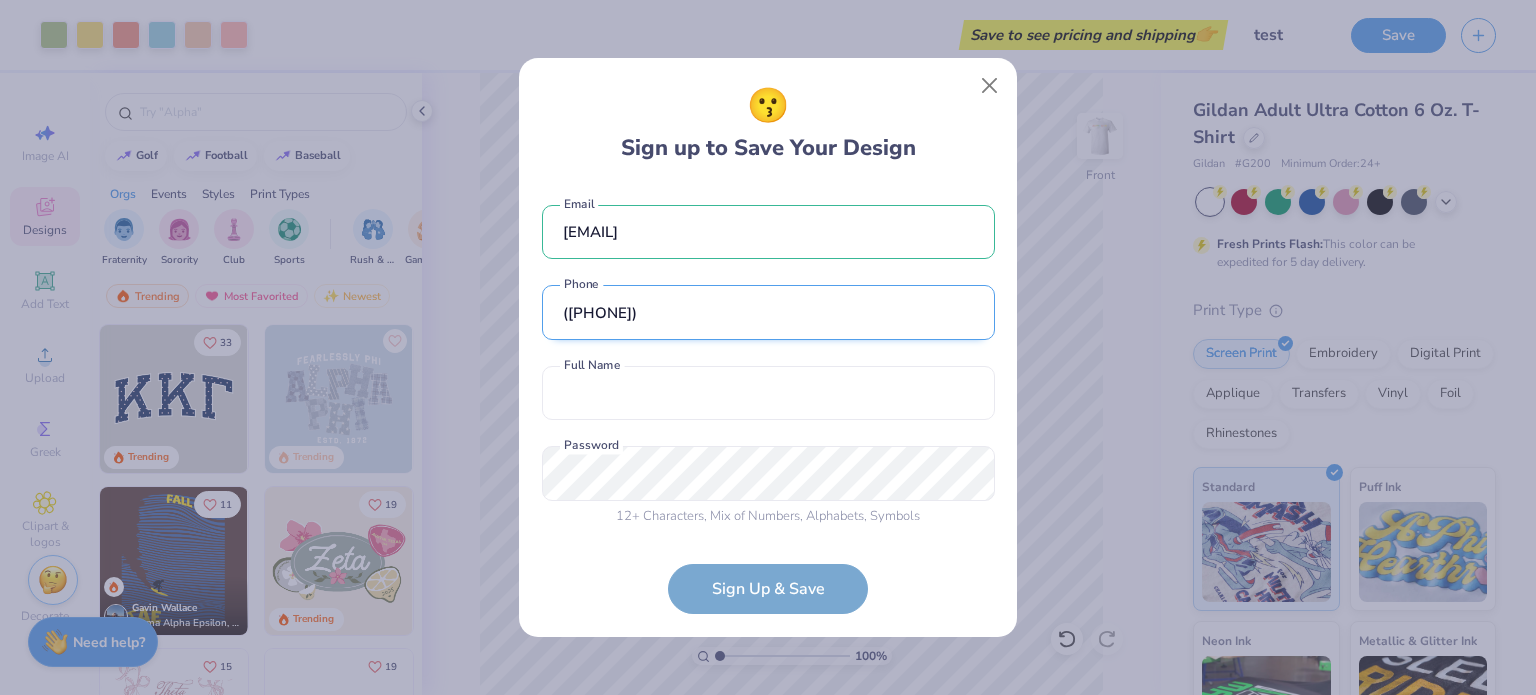 scroll, scrollTop: 3, scrollLeft: 0, axis: vertical 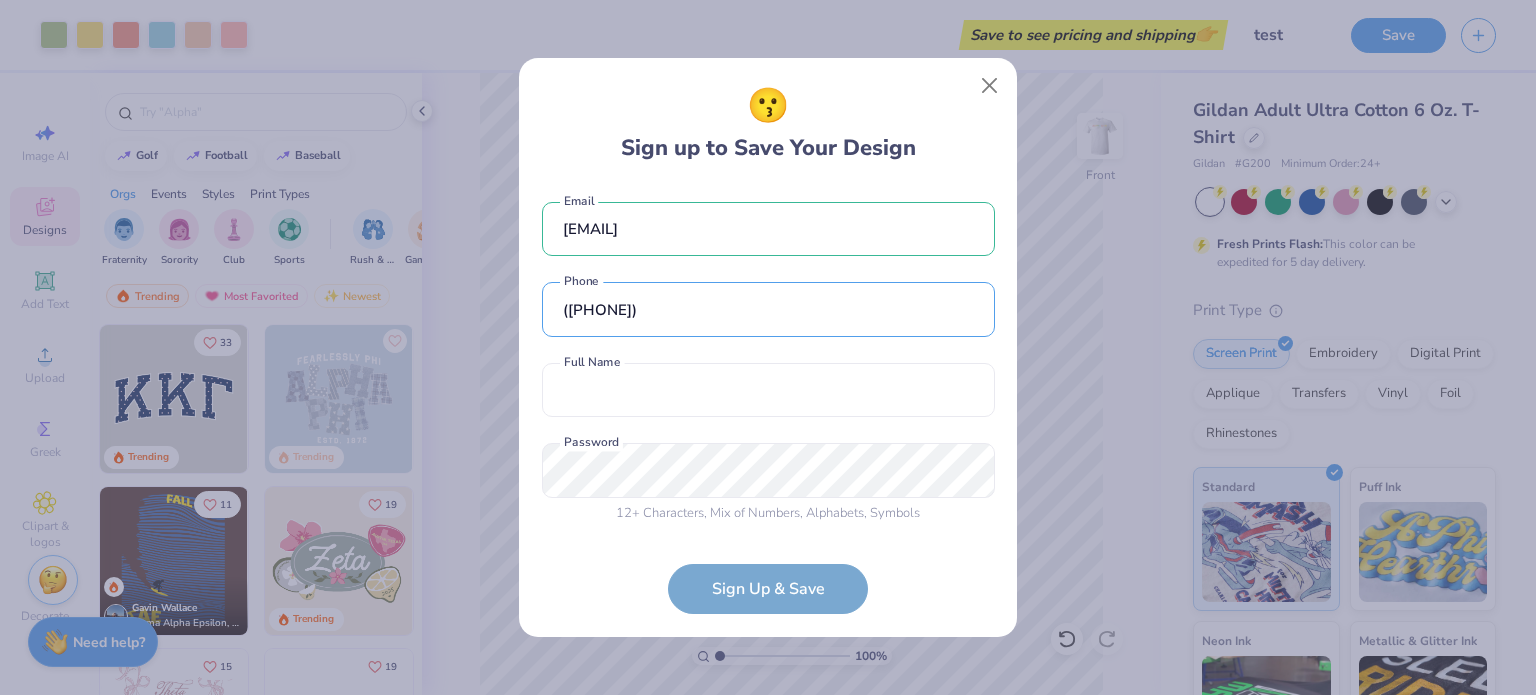 type on "([PHONE])" 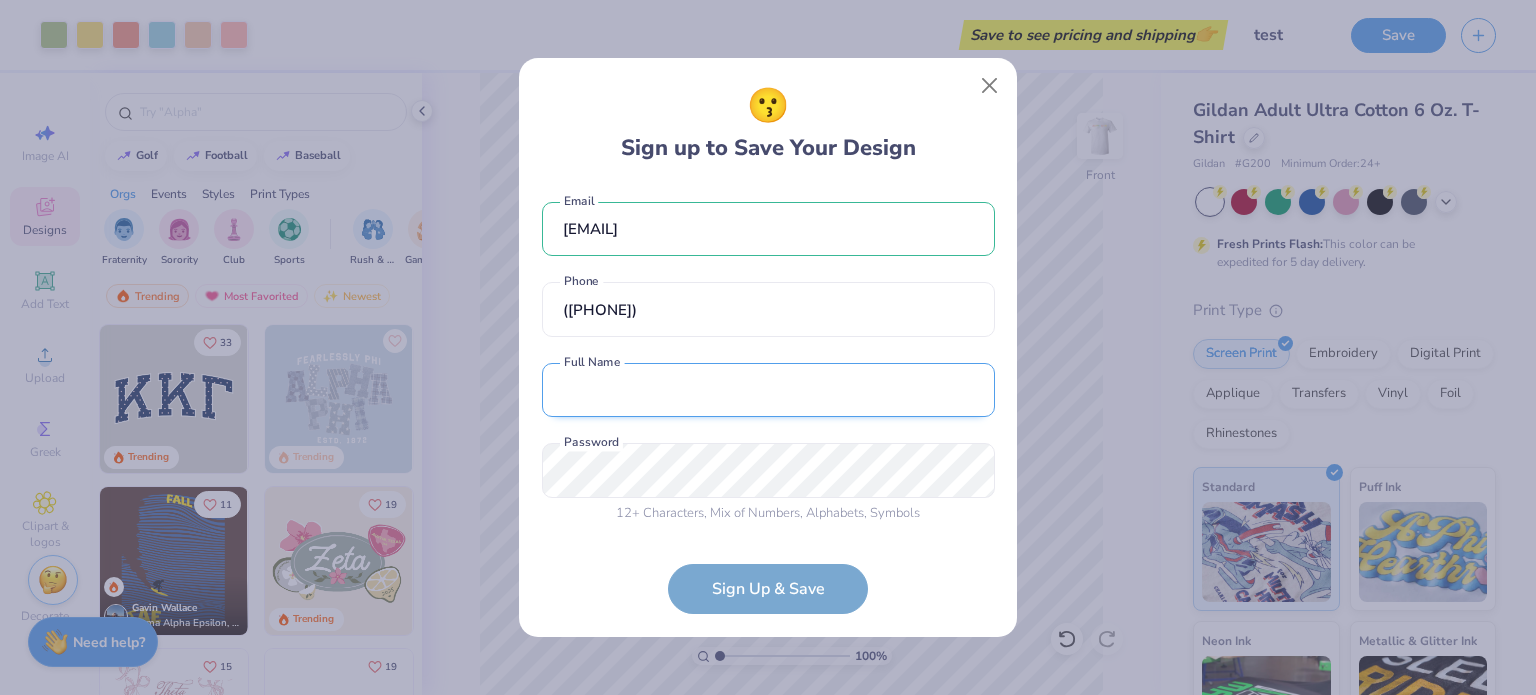 click at bounding box center [768, 390] 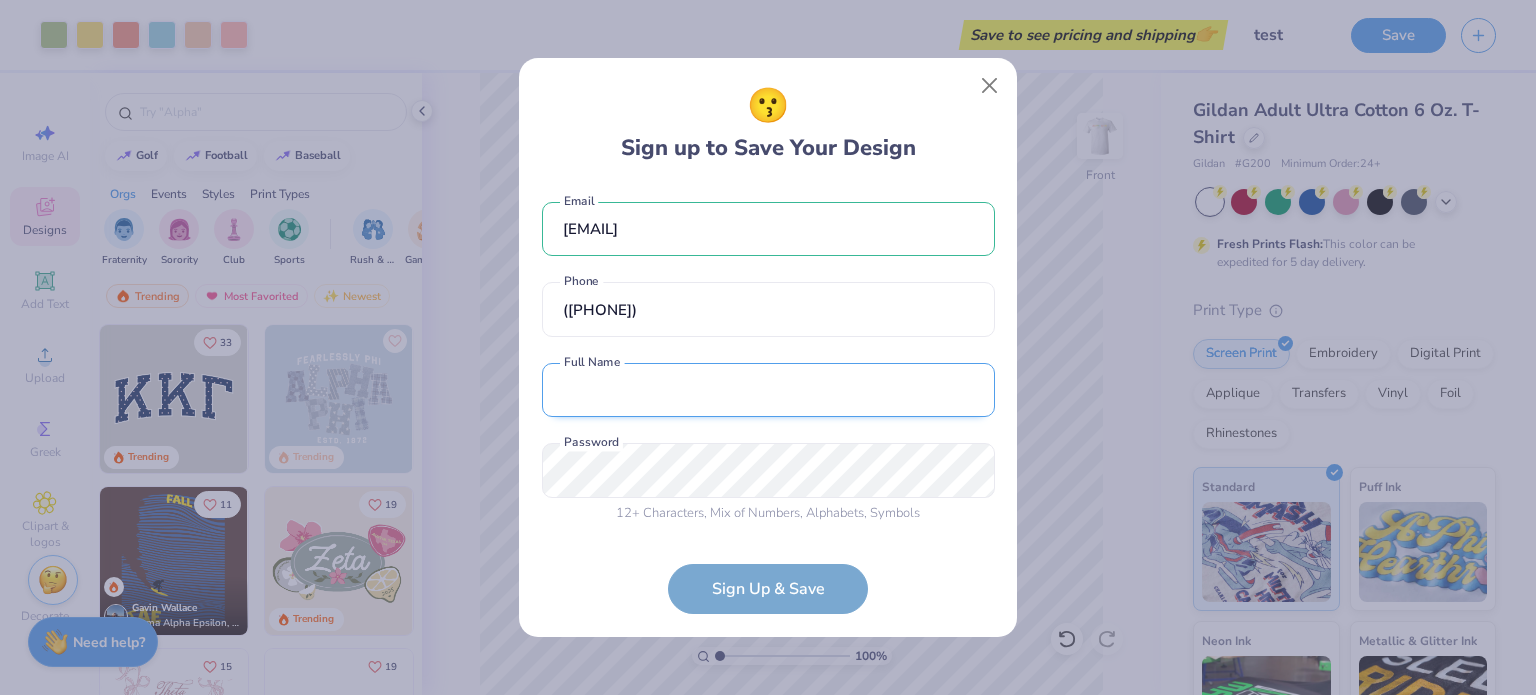 type on "[FIRST] [LAST]" 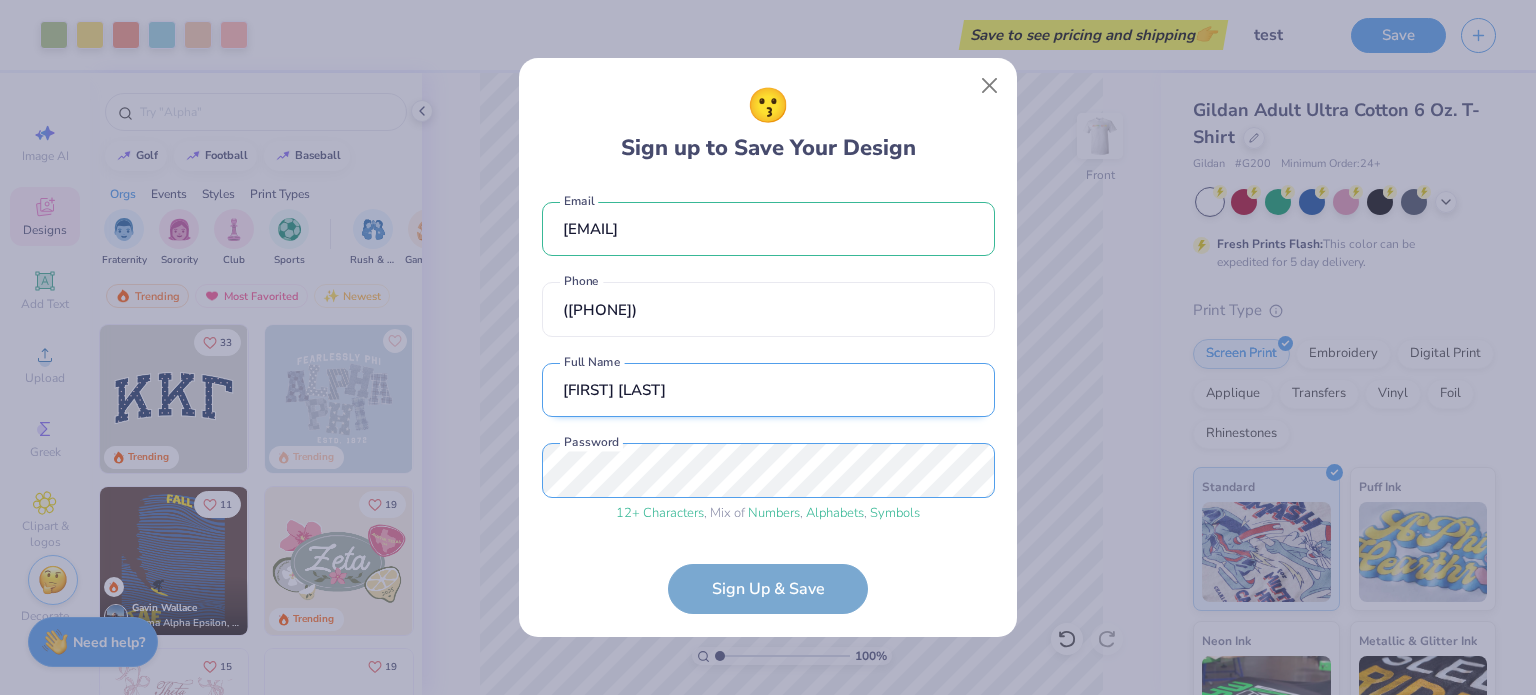 scroll, scrollTop: 79, scrollLeft: 0, axis: vertical 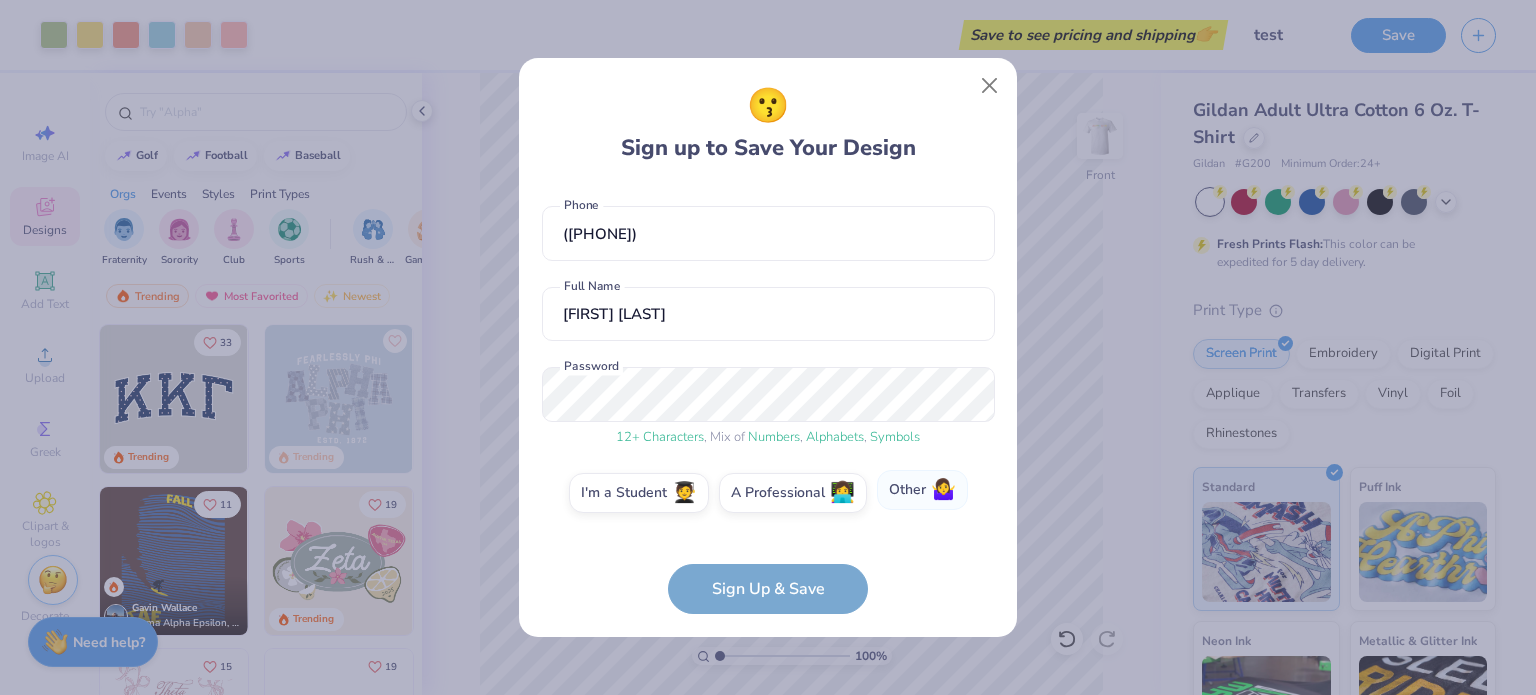 click on "Other 🤷‍♀️" at bounding box center [922, 490] 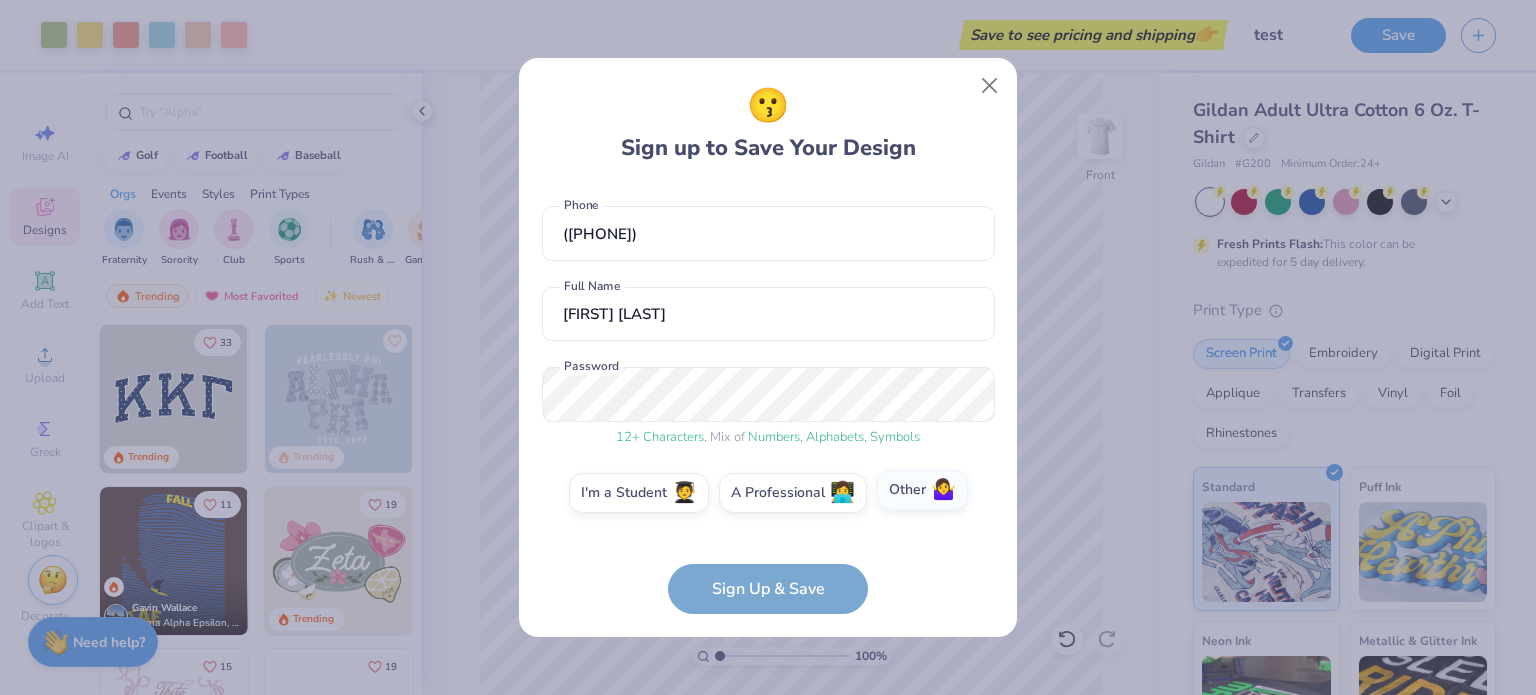 click on "Other 🤷‍♀️" at bounding box center (768, 577) 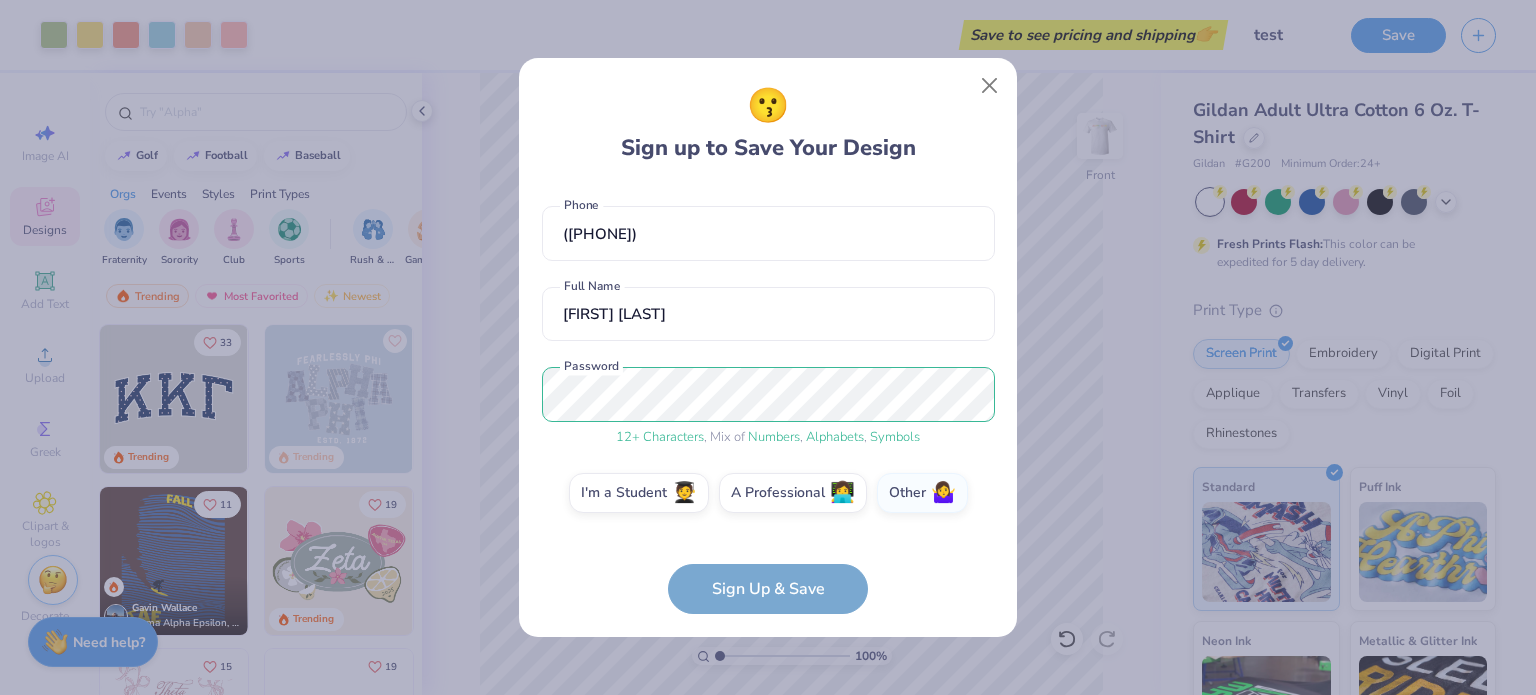 scroll, scrollTop: 160, scrollLeft: 0, axis: vertical 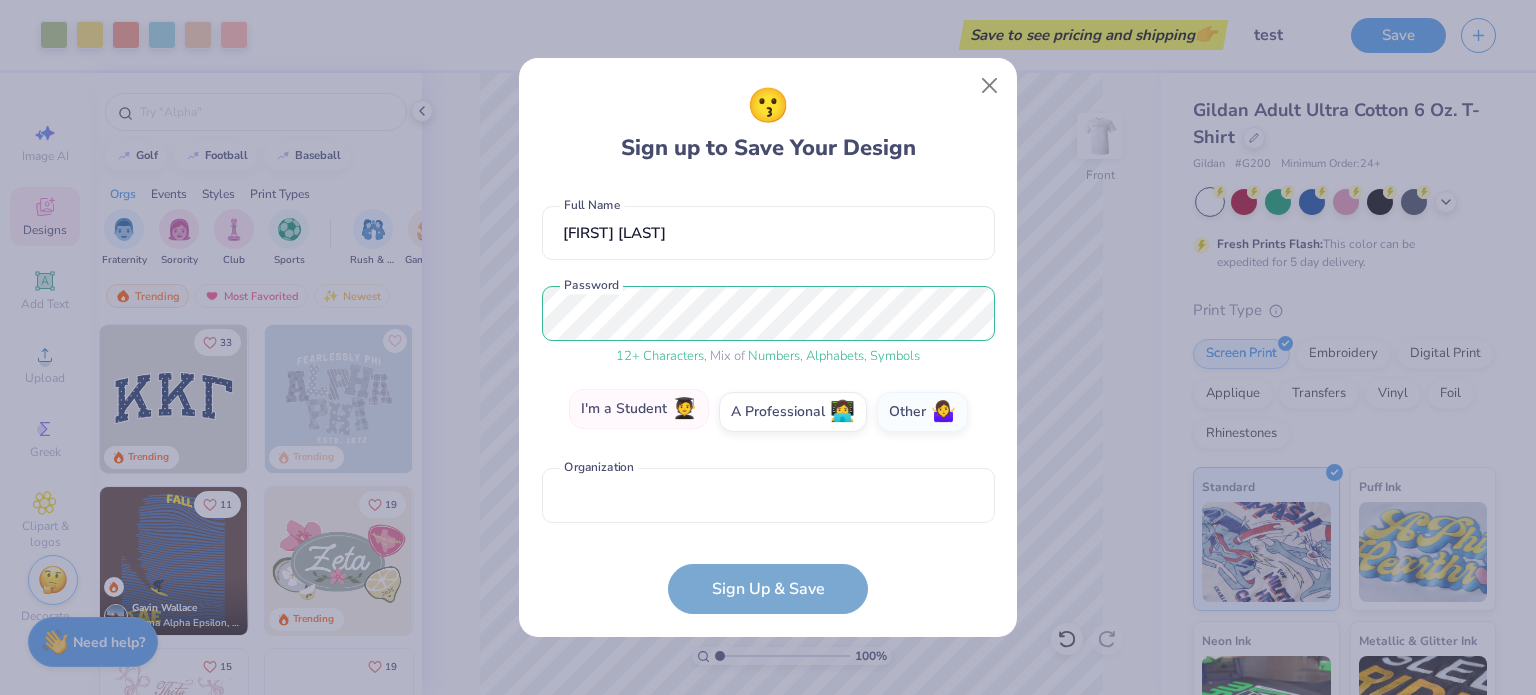 click on "I'm a Student 🧑‍🎓" at bounding box center [639, 409] 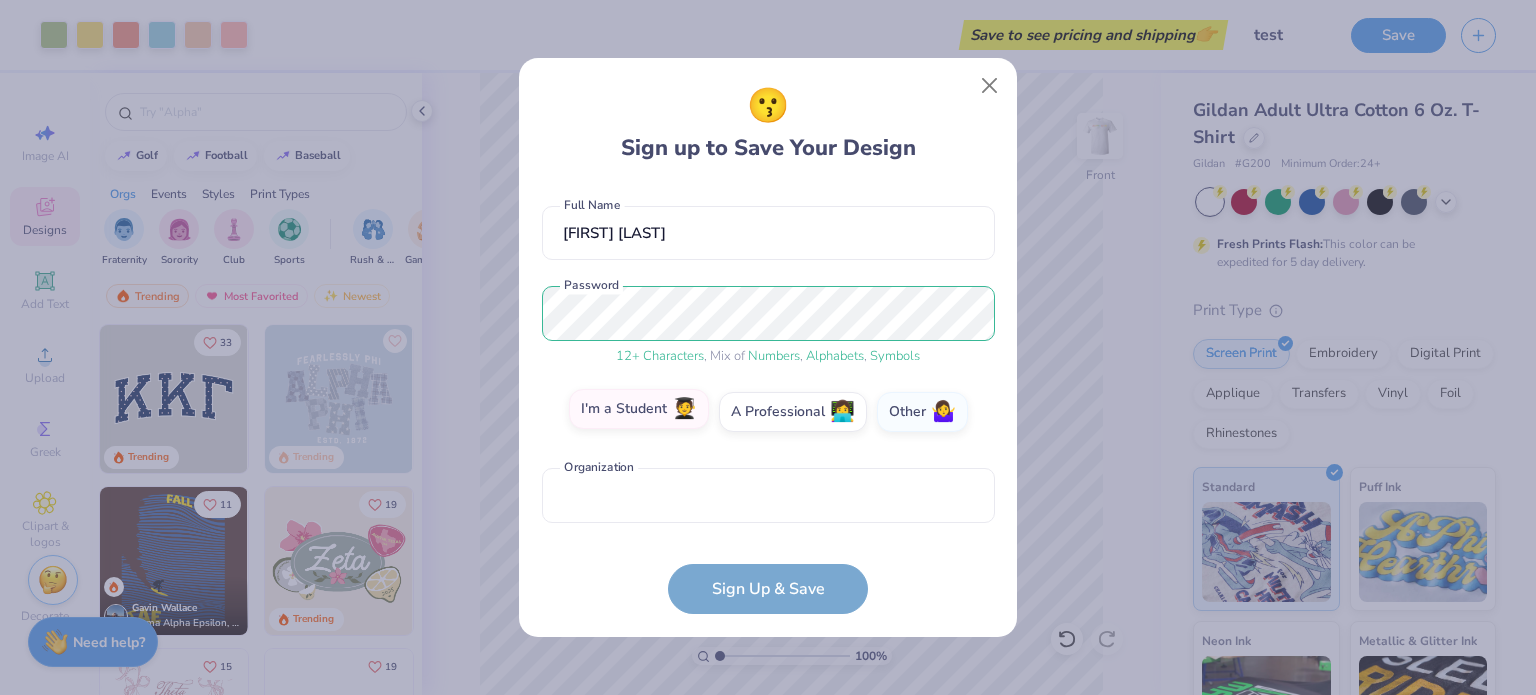 click on "I'm a Student 🧑‍🎓" at bounding box center (768, 577) 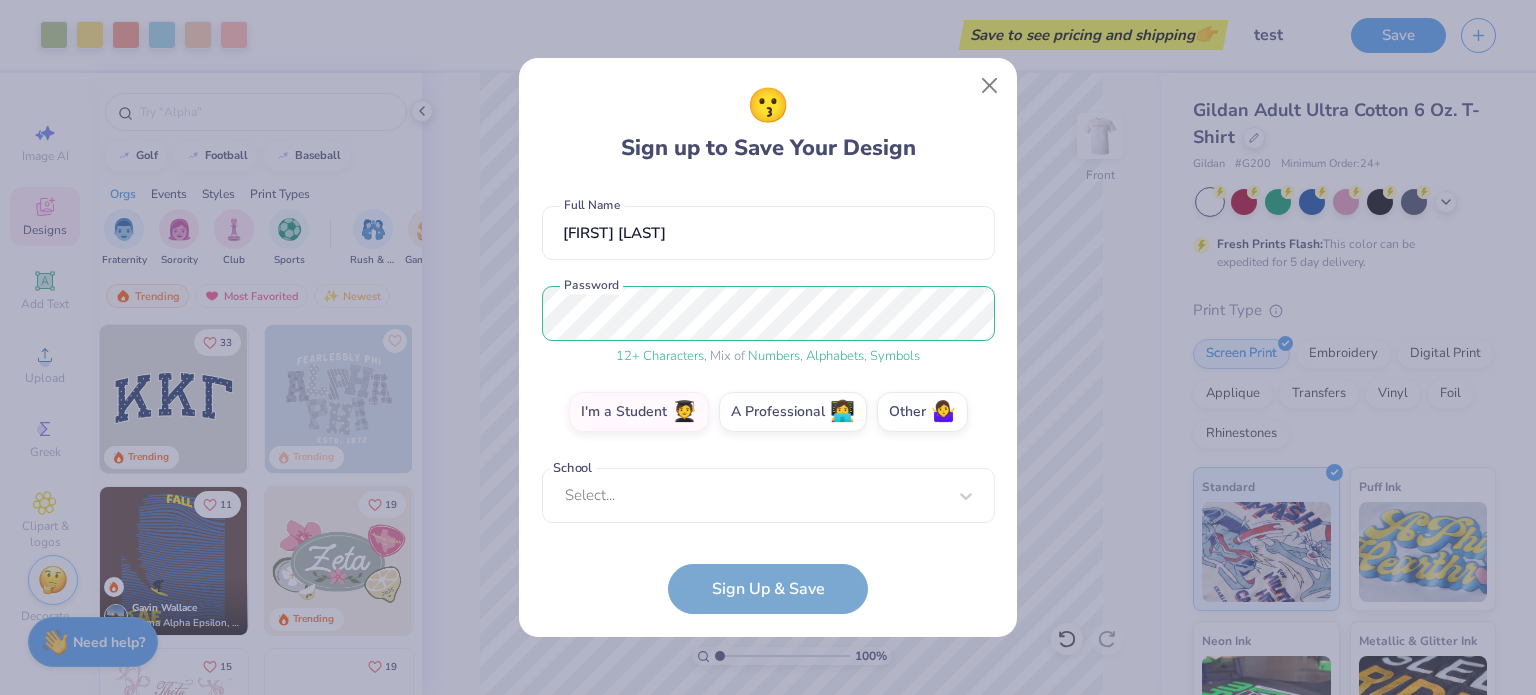 scroll, scrollTop: 150, scrollLeft: 0, axis: vertical 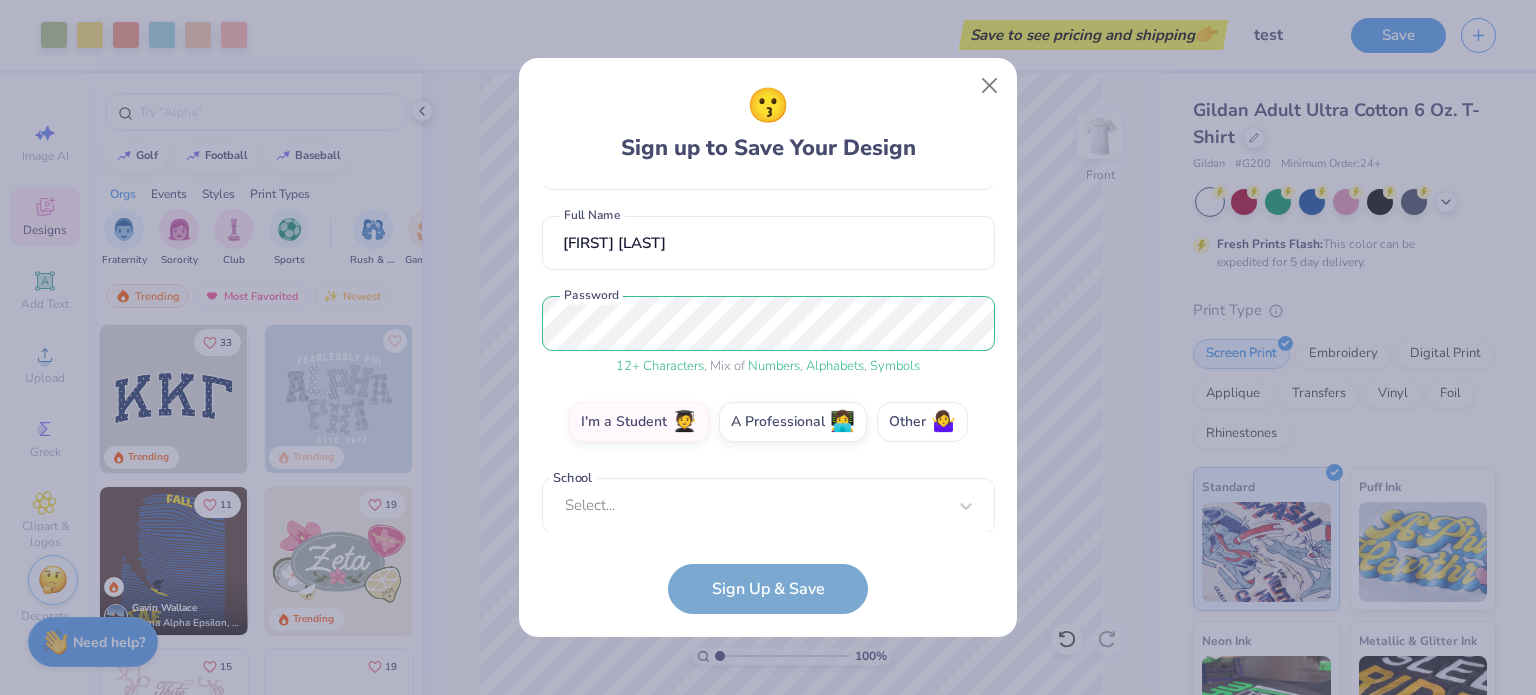 click on "Other 🤷‍♀️" at bounding box center (922, 422) 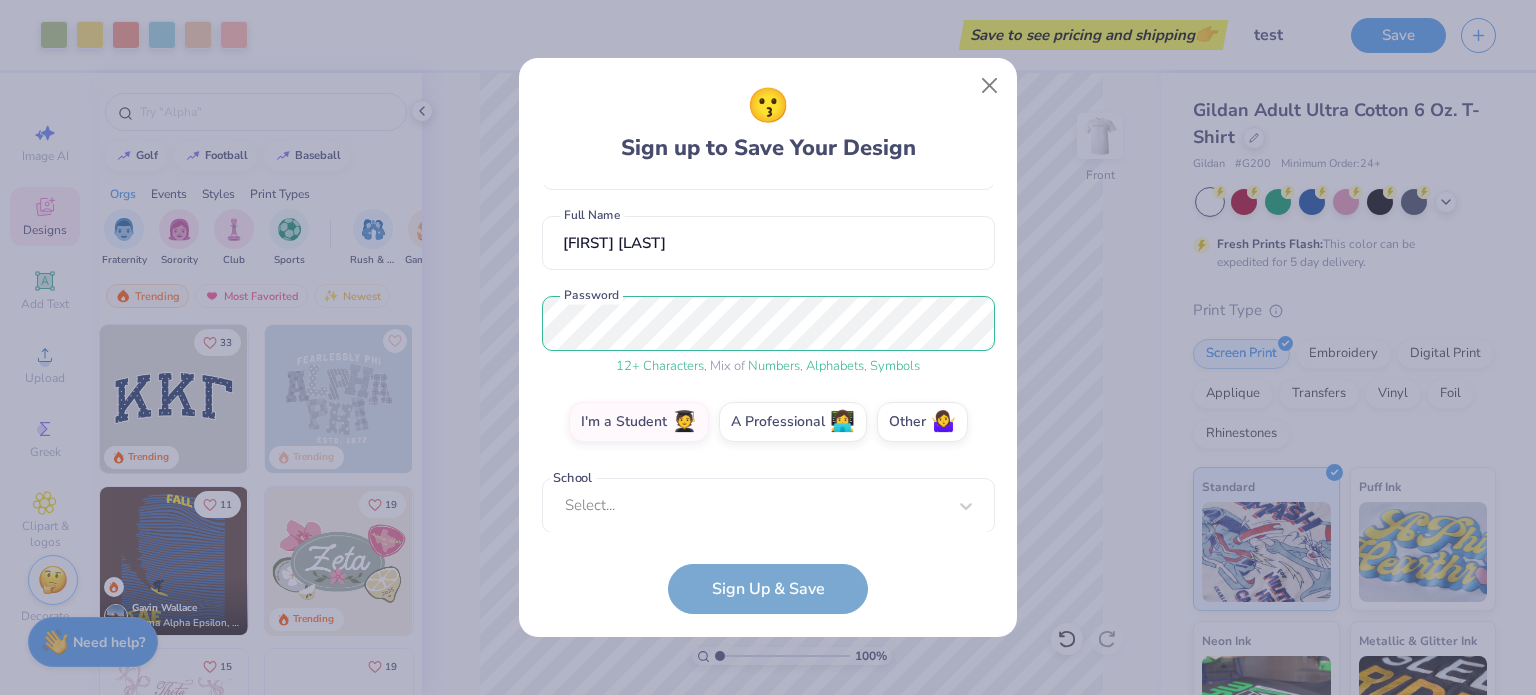 click on "Other 🤷‍♀️" at bounding box center (768, 577) 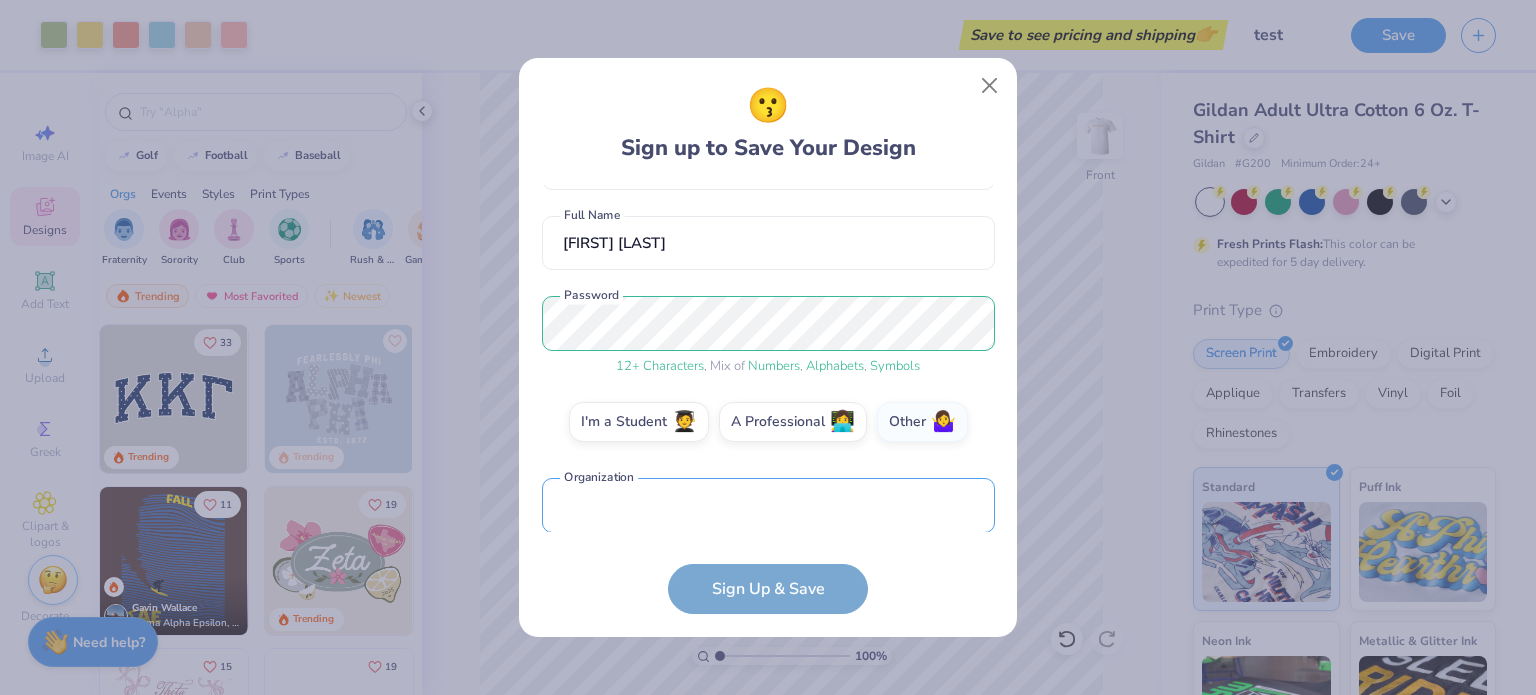 scroll, scrollTop: 160, scrollLeft: 0, axis: vertical 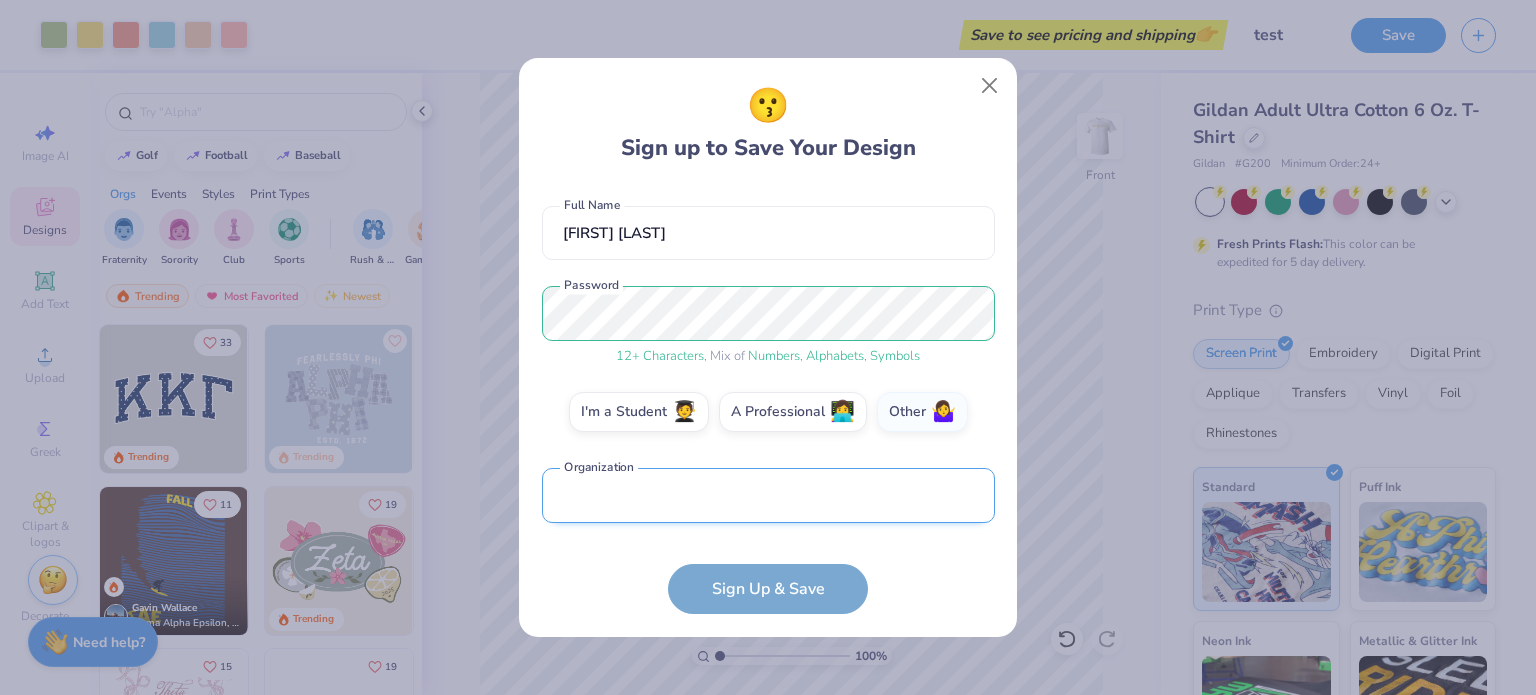 click at bounding box center (768, 495) 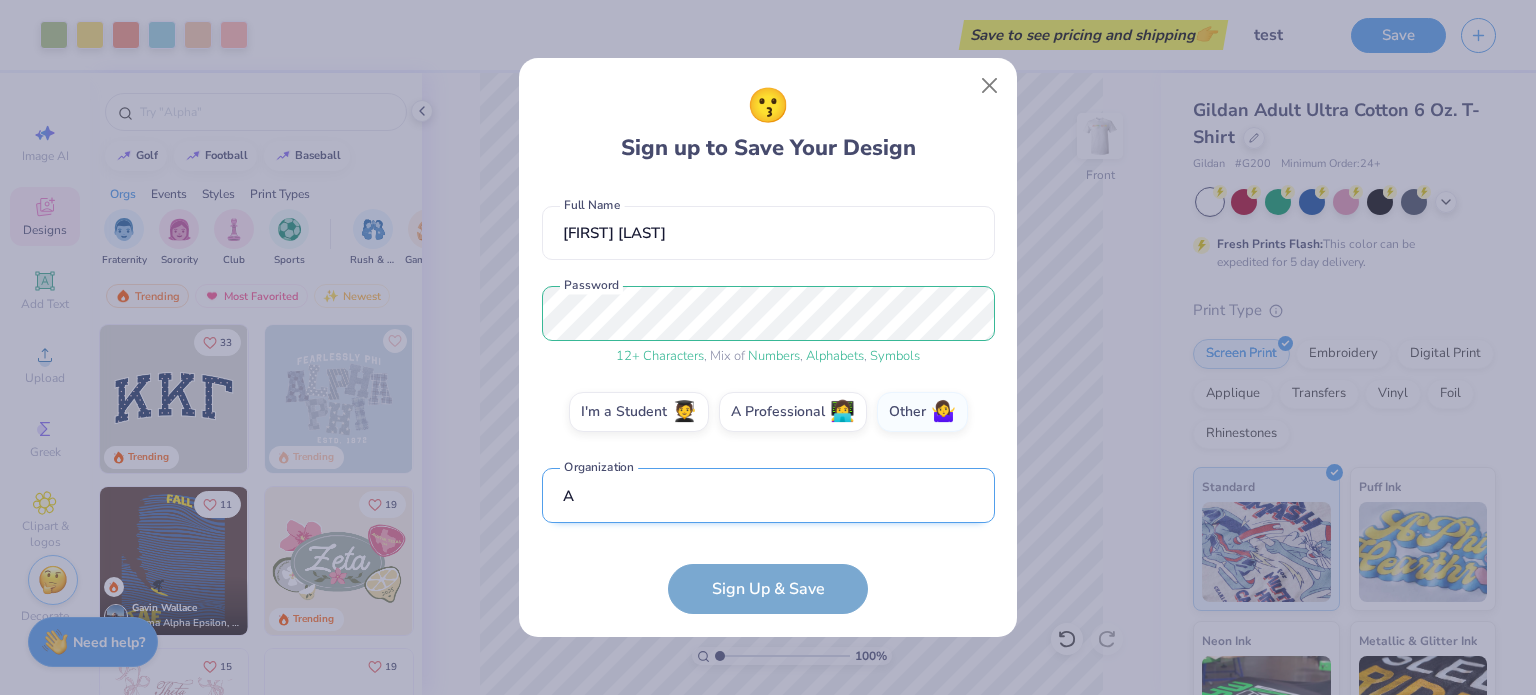 scroll, scrollTop: 280, scrollLeft: 0, axis: vertical 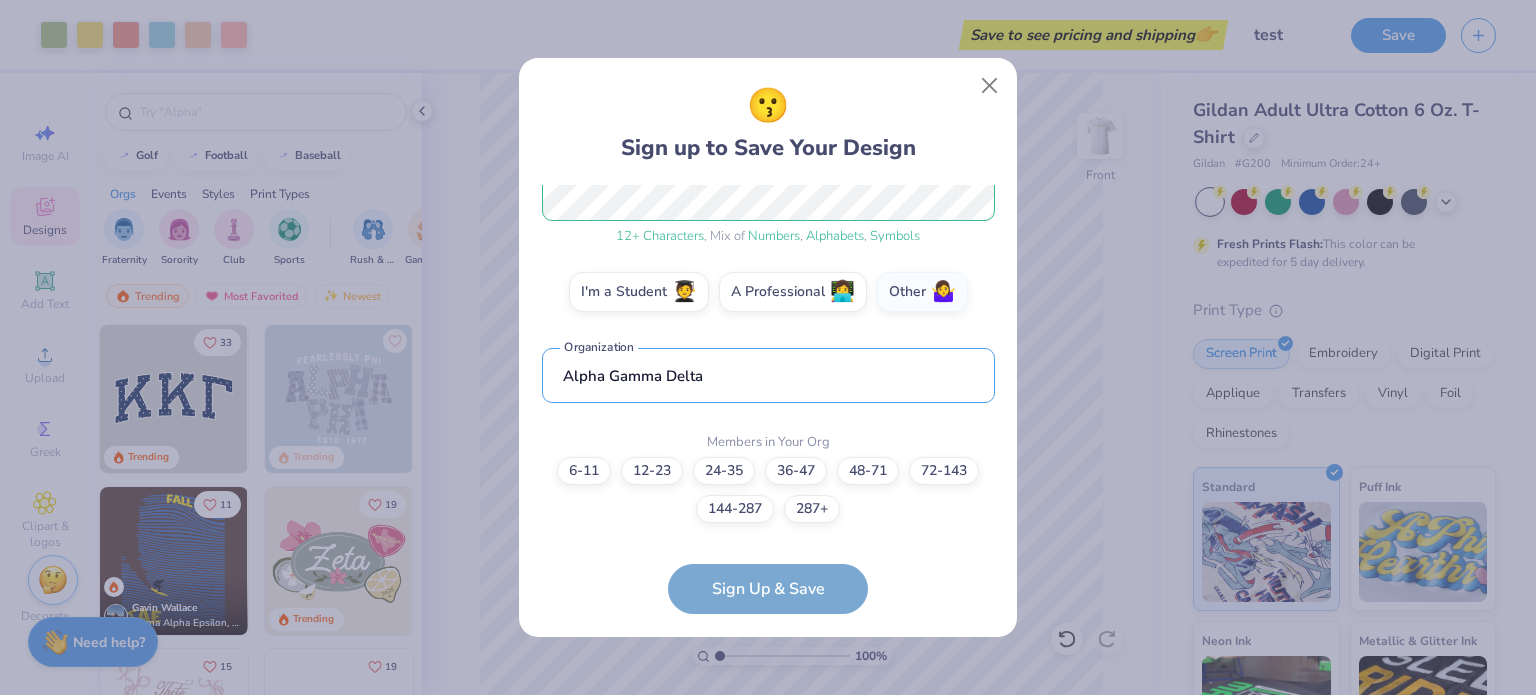 type on "Alpha Gamma Delta" 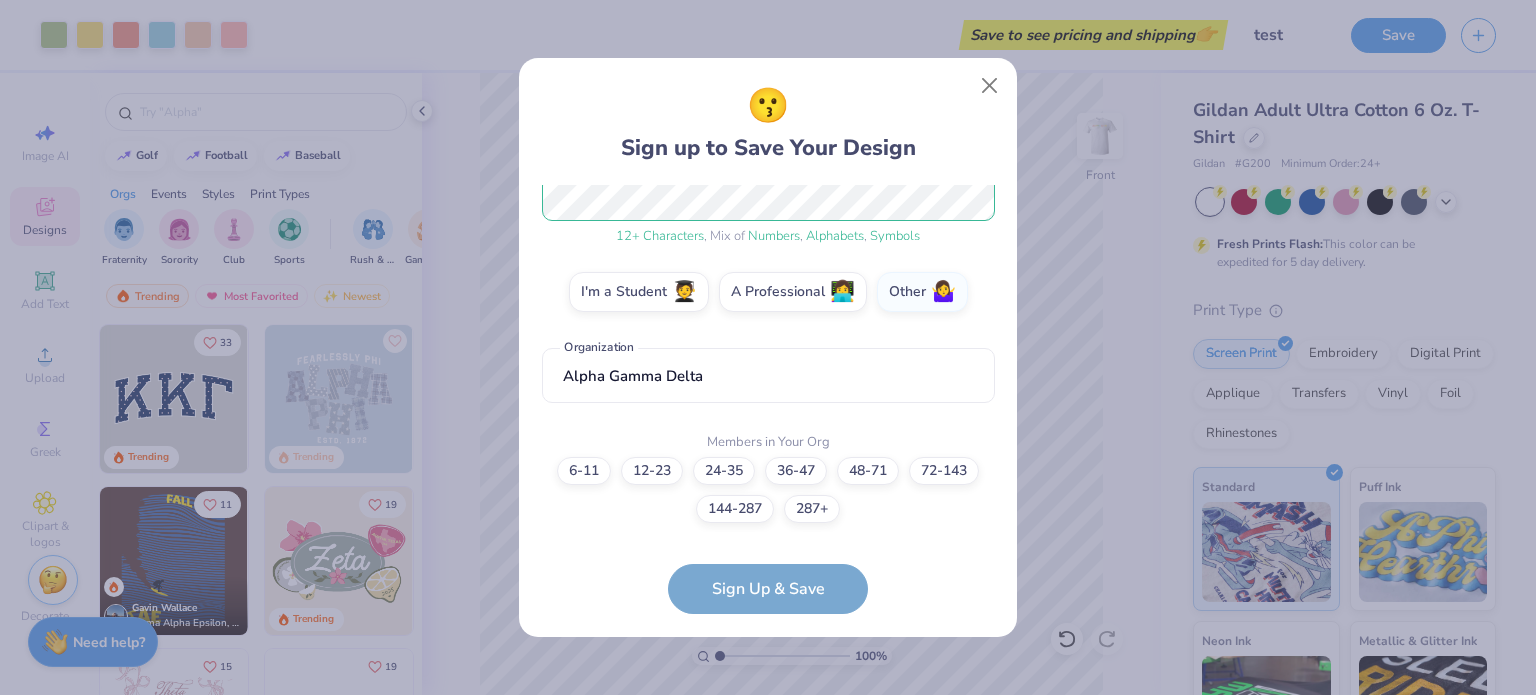 click on "[EMAIL] Email ([PHONE]) Phone [FIRST] [LAST] Full Name 12 + Characters , Mix of   Numbers ,   Alphabets ,   Symbols Password I'm a Student 🧑‍🎓 A Professional 👩‍💻 Other 🤷‍♀️ [ORG] Organization Members in Your Org 6-11 12-23 24-35 36-47 48-71 72-143 144-287 287+" at bounding box center (768, 359) 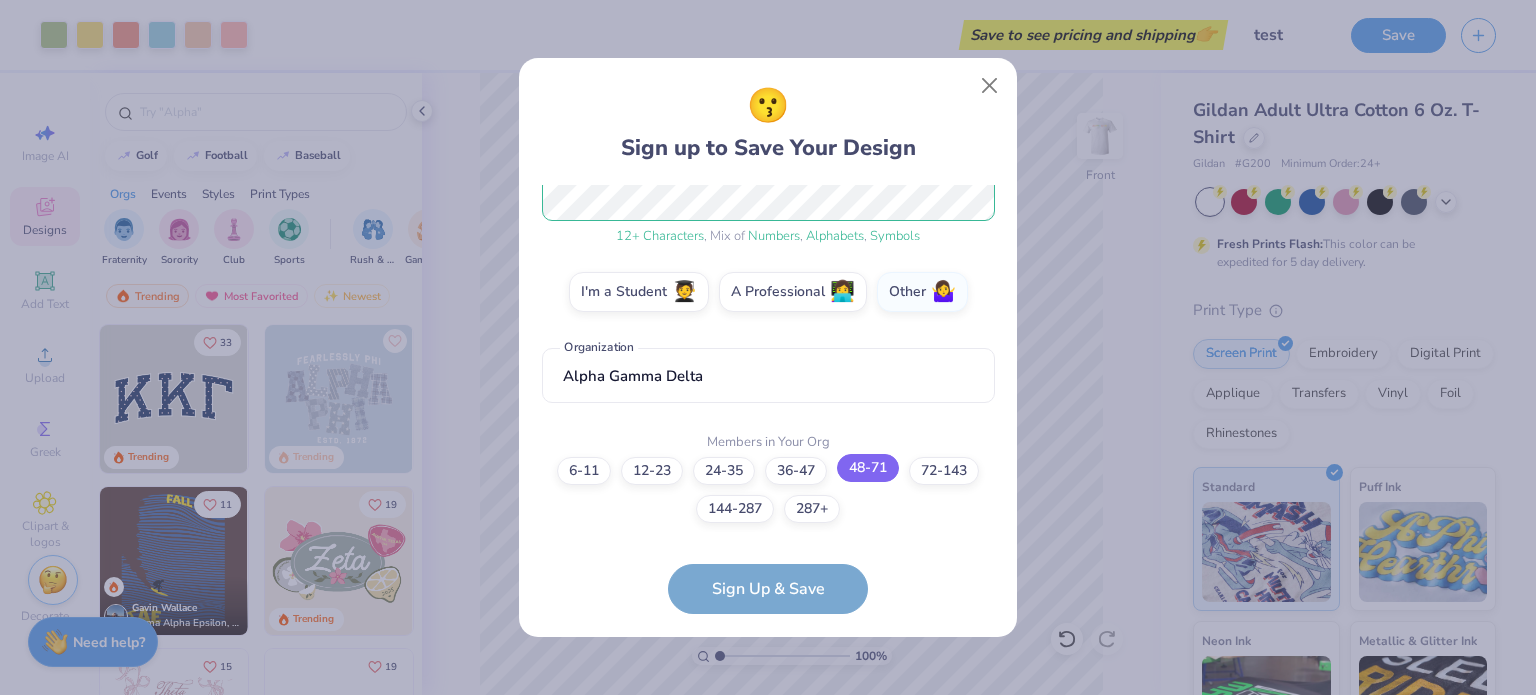 click on "48-71" at bounding box center [868, 468] 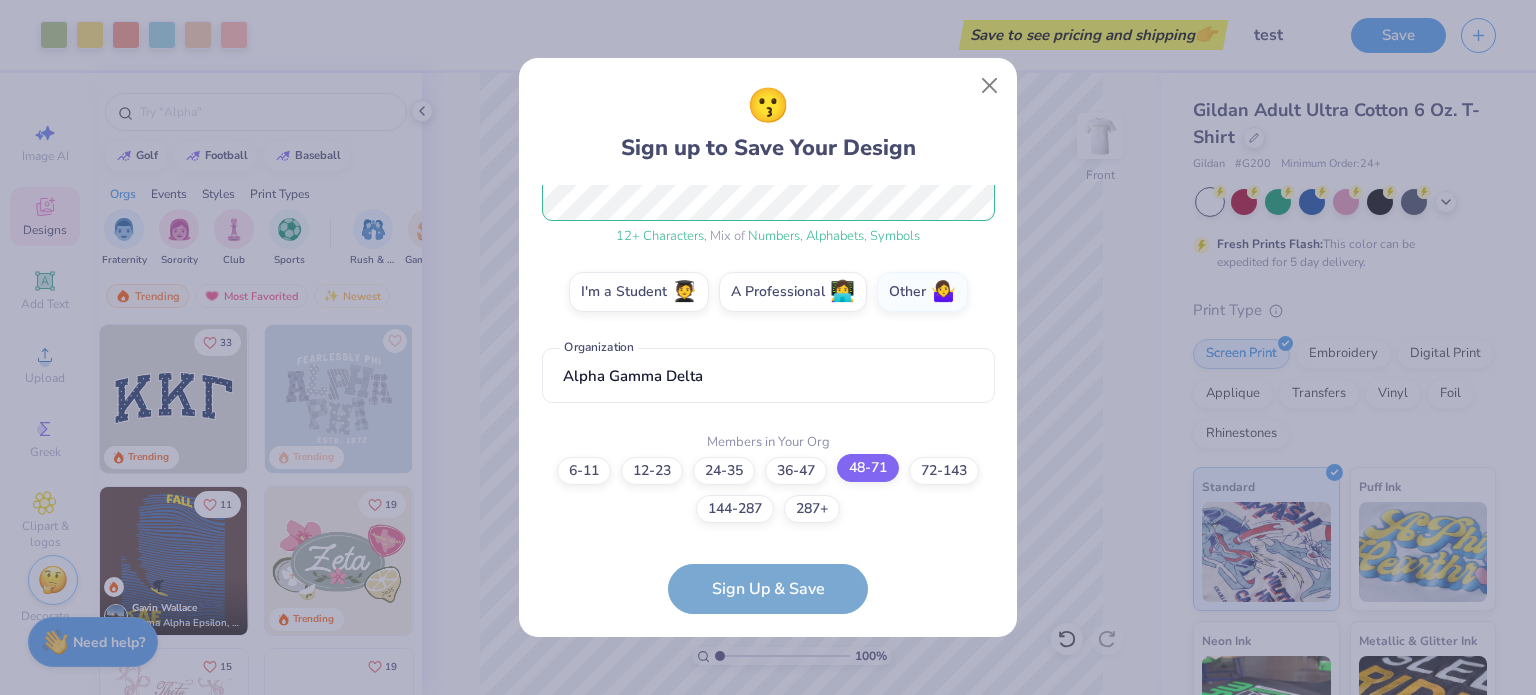 click on "48-71" at bounding box center [768, 770] 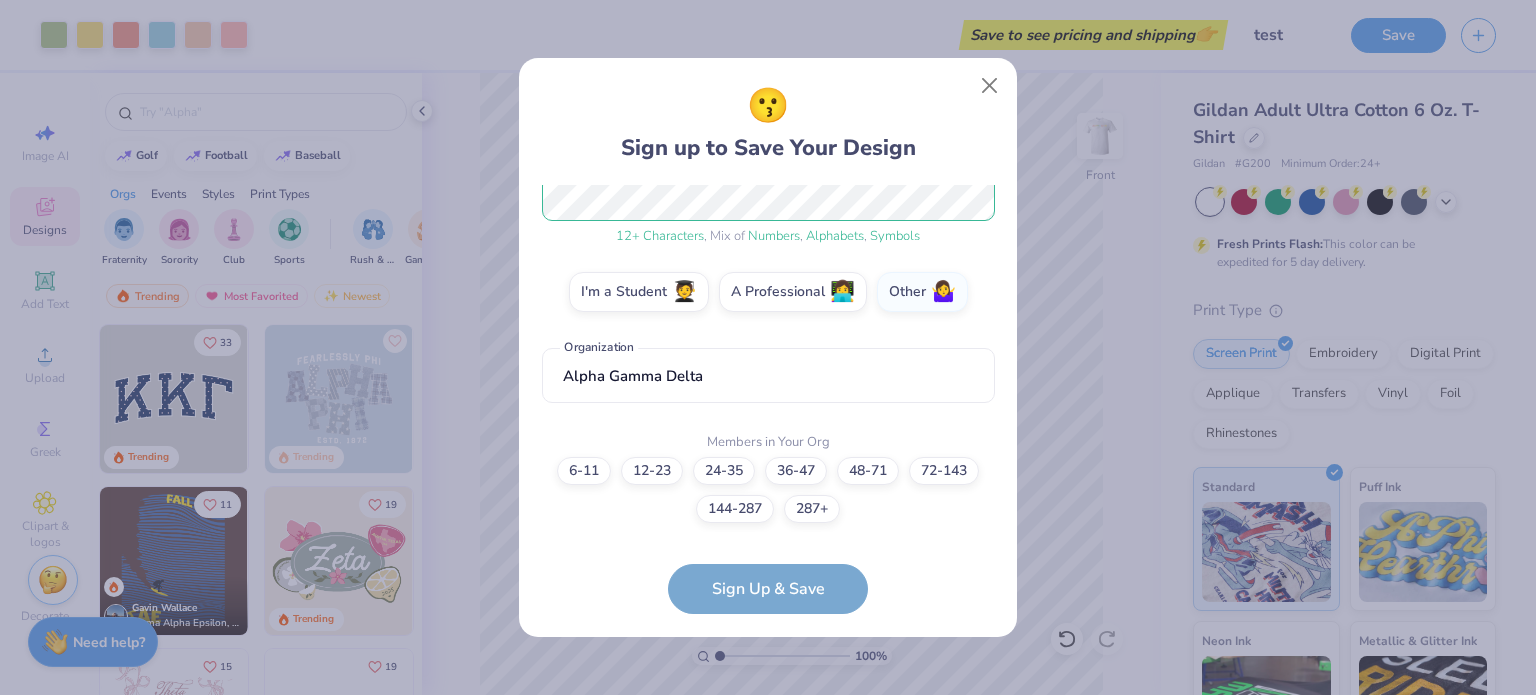 scroll, scrollTop: 0, scrollLeft: 0, axis: both 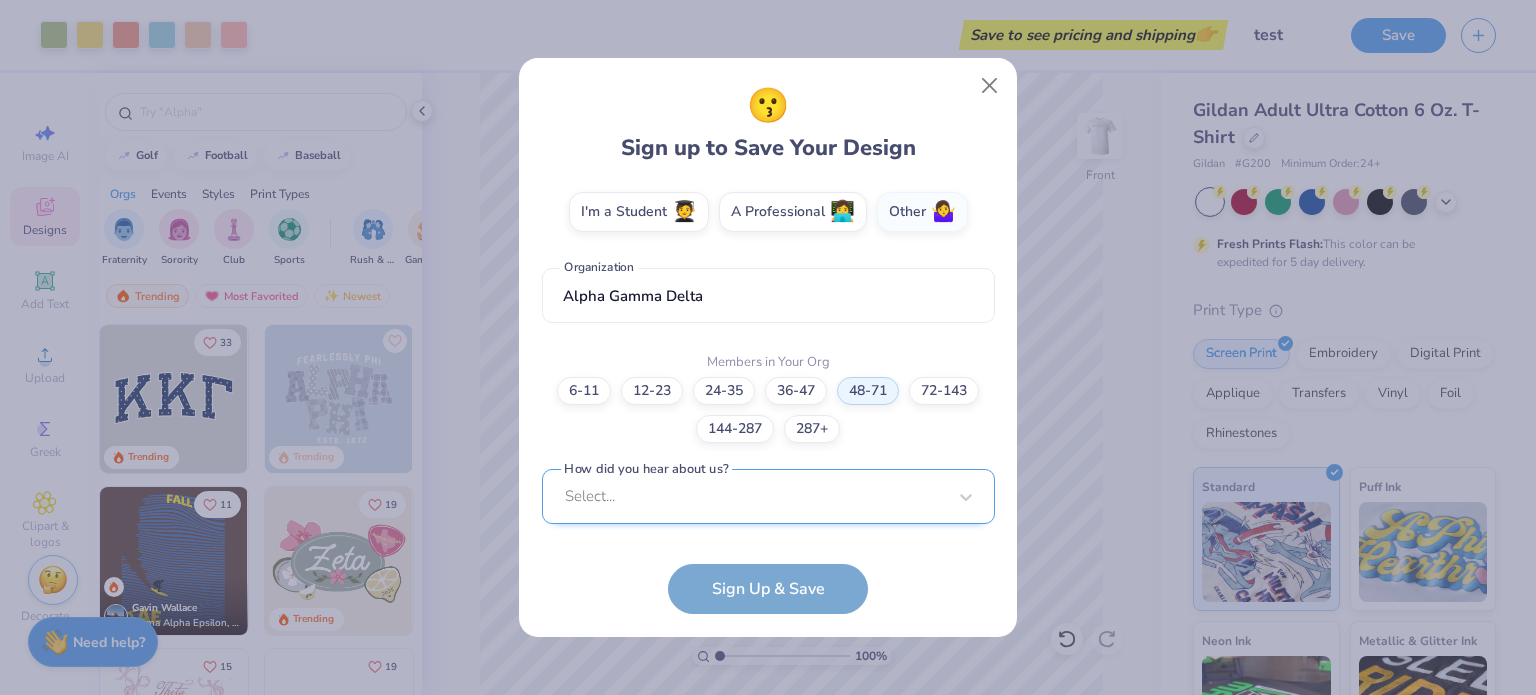 click on "Select..." at bounding box center (768, 496) 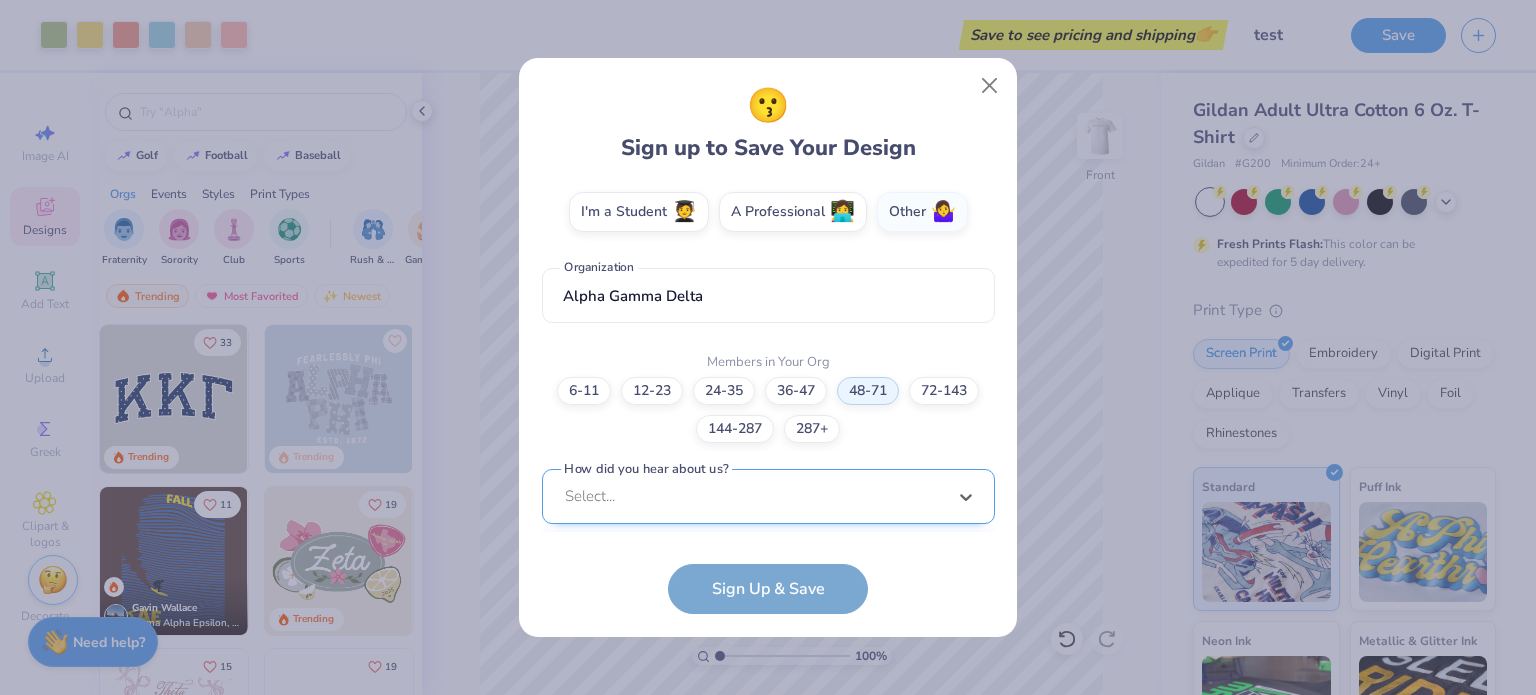 scroll, scrollTop: 660, scrollLeft: 0, axis: vertical 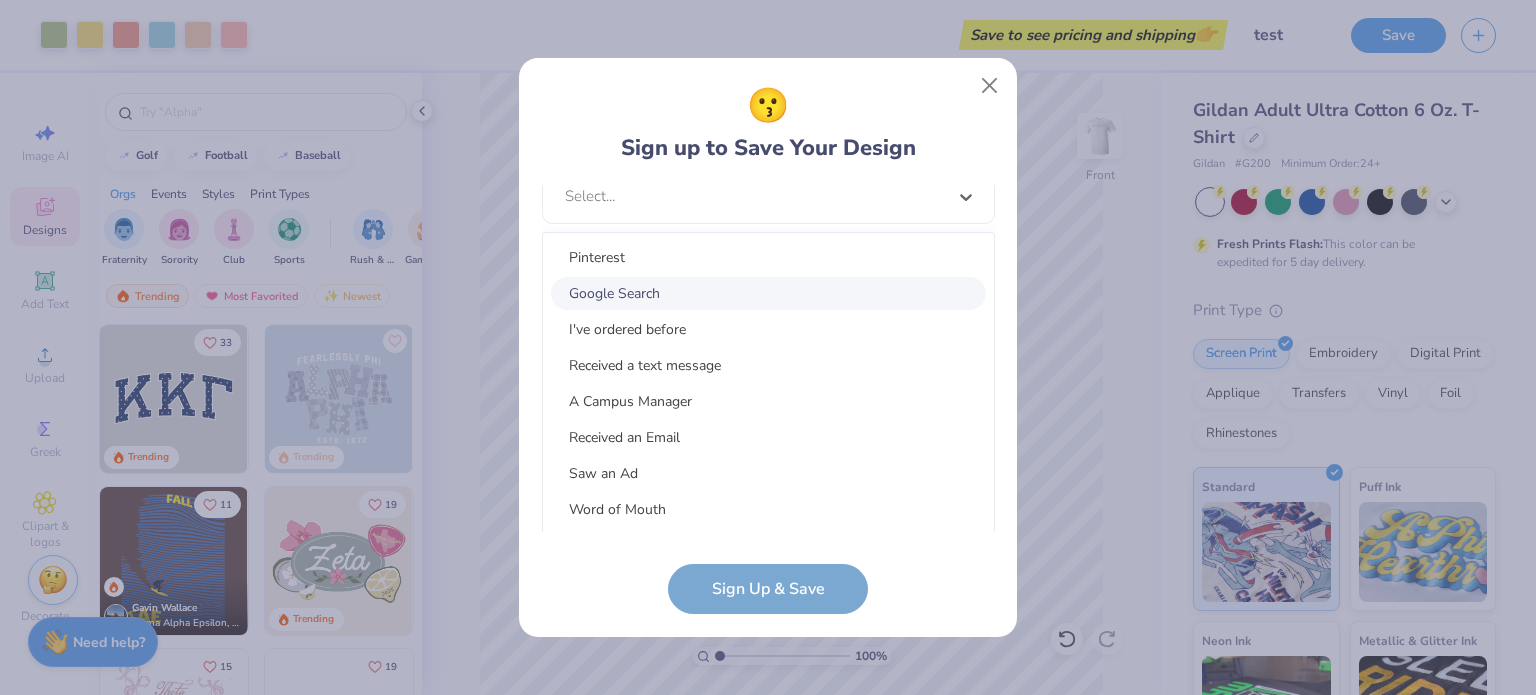 click on "Google Search" at bounding box center (768, 293) 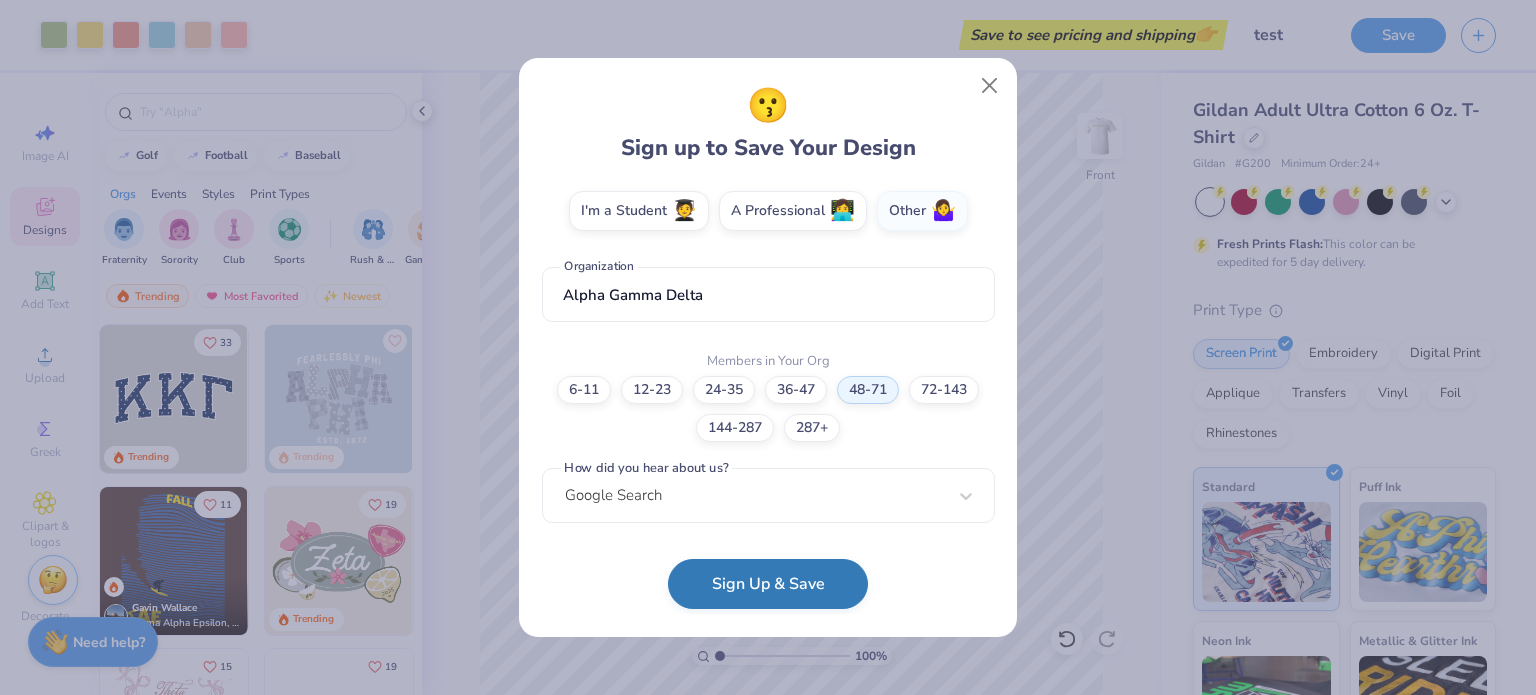 scroll, scrollTop: 360, scrollLeft: 0, axis: vertical 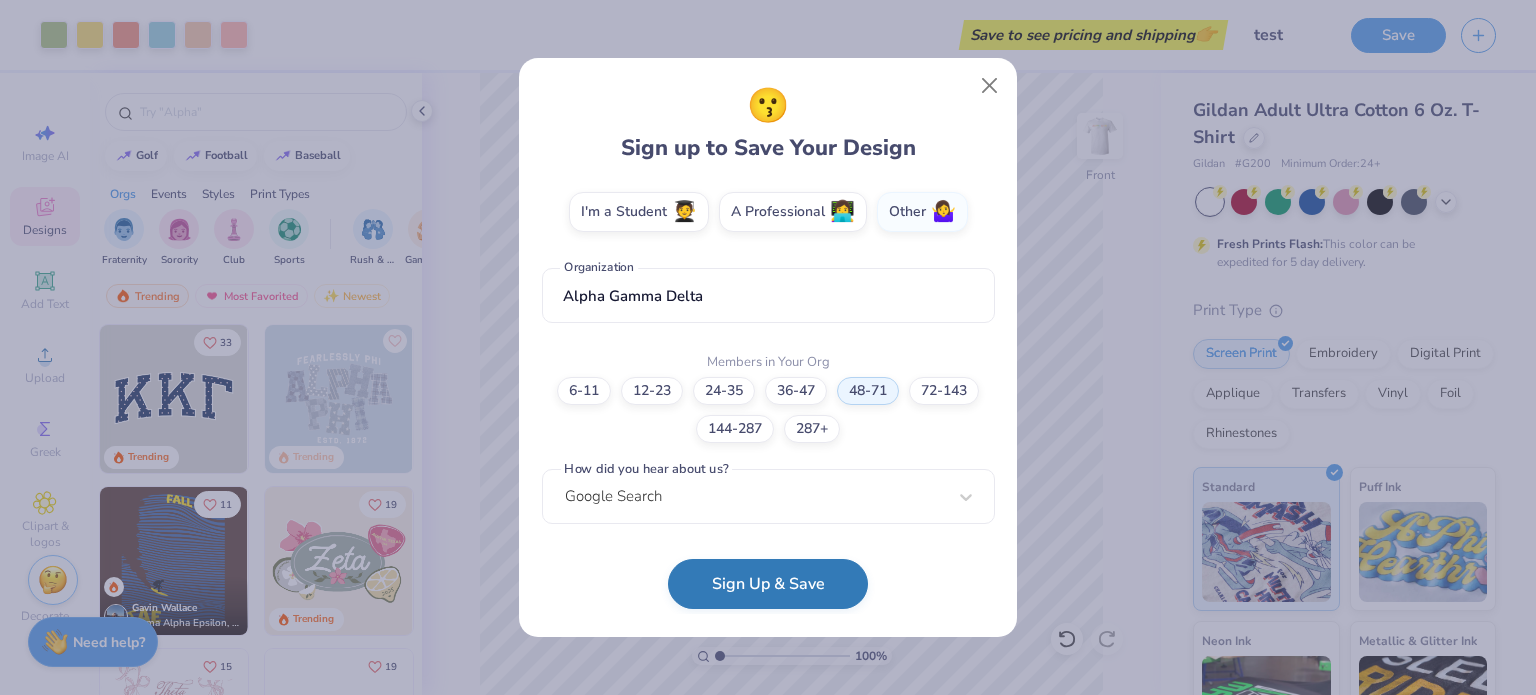 click on "Sign Up & Save" at bounding box center (768, 584) 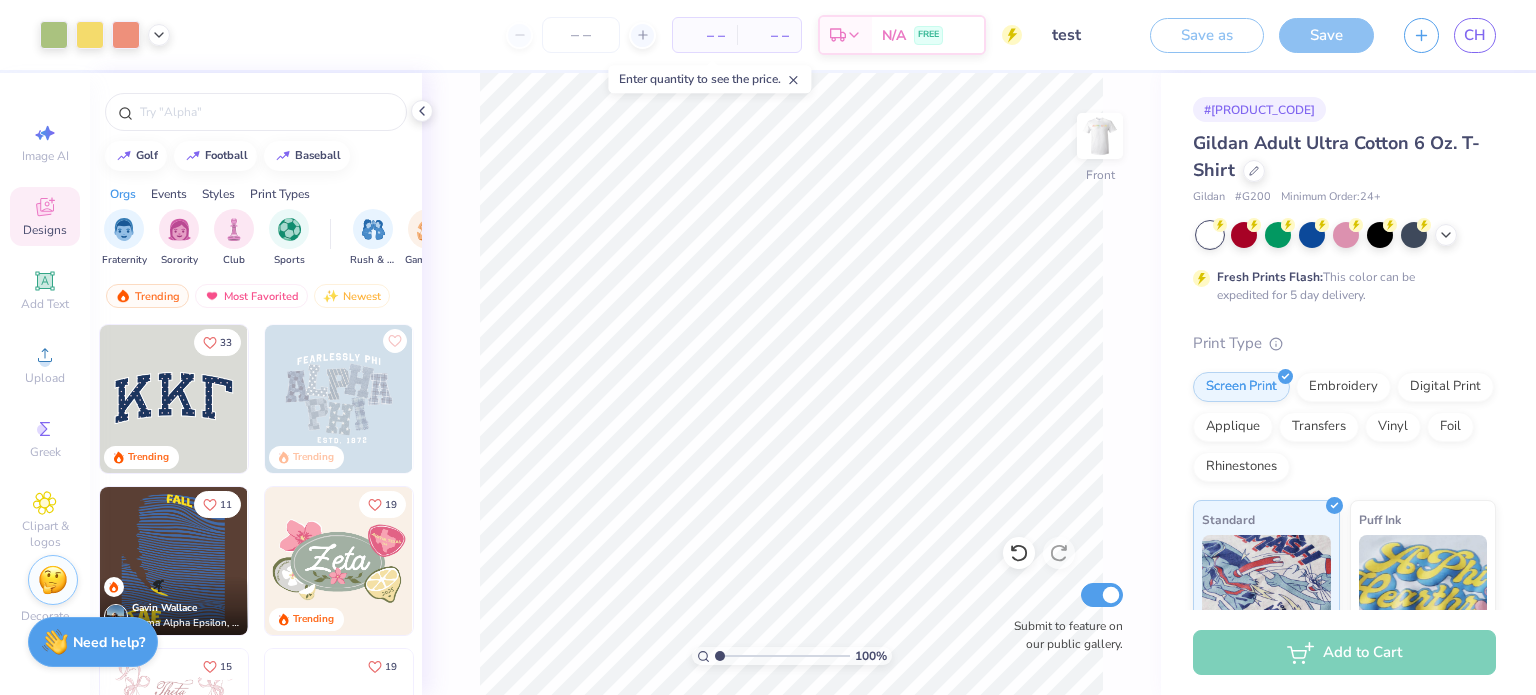 click on "– –" at bounding box center (705, 35) 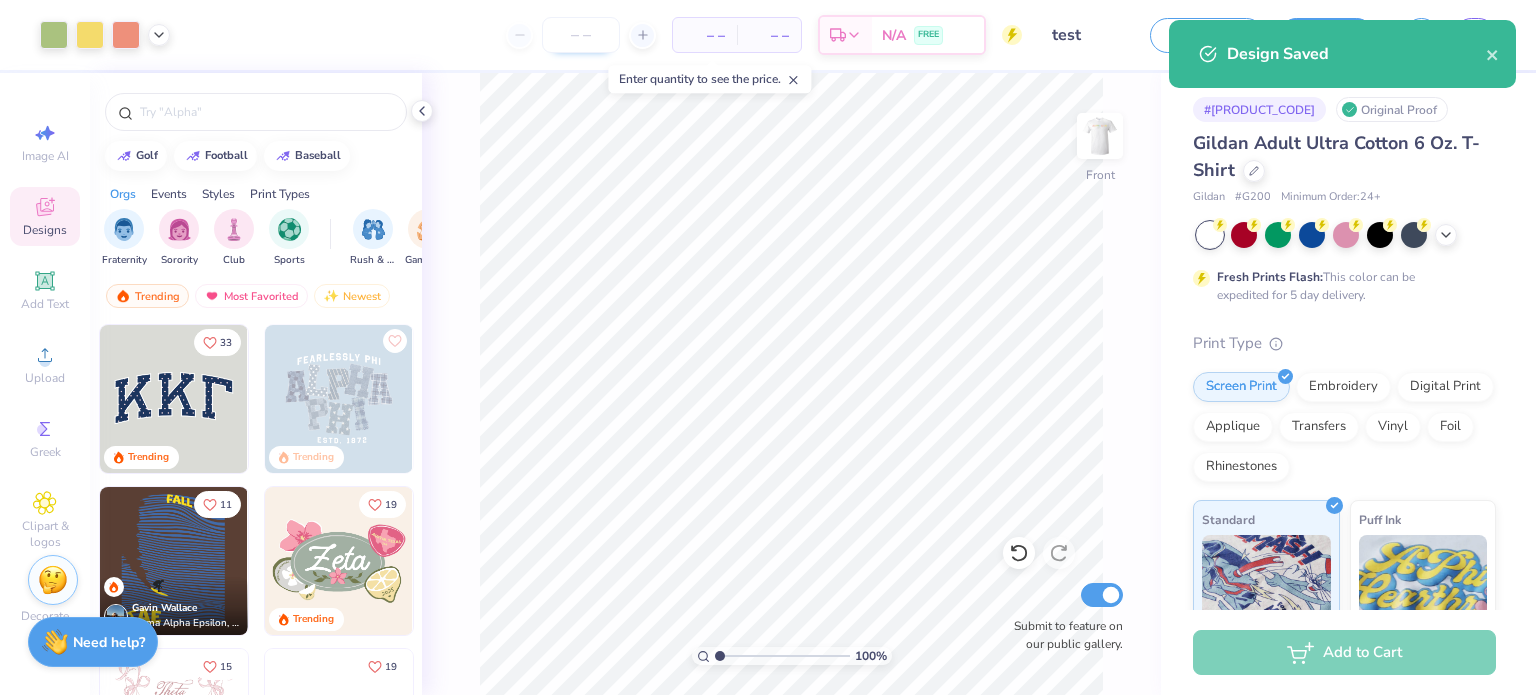 click at bounding box center [581, 35] 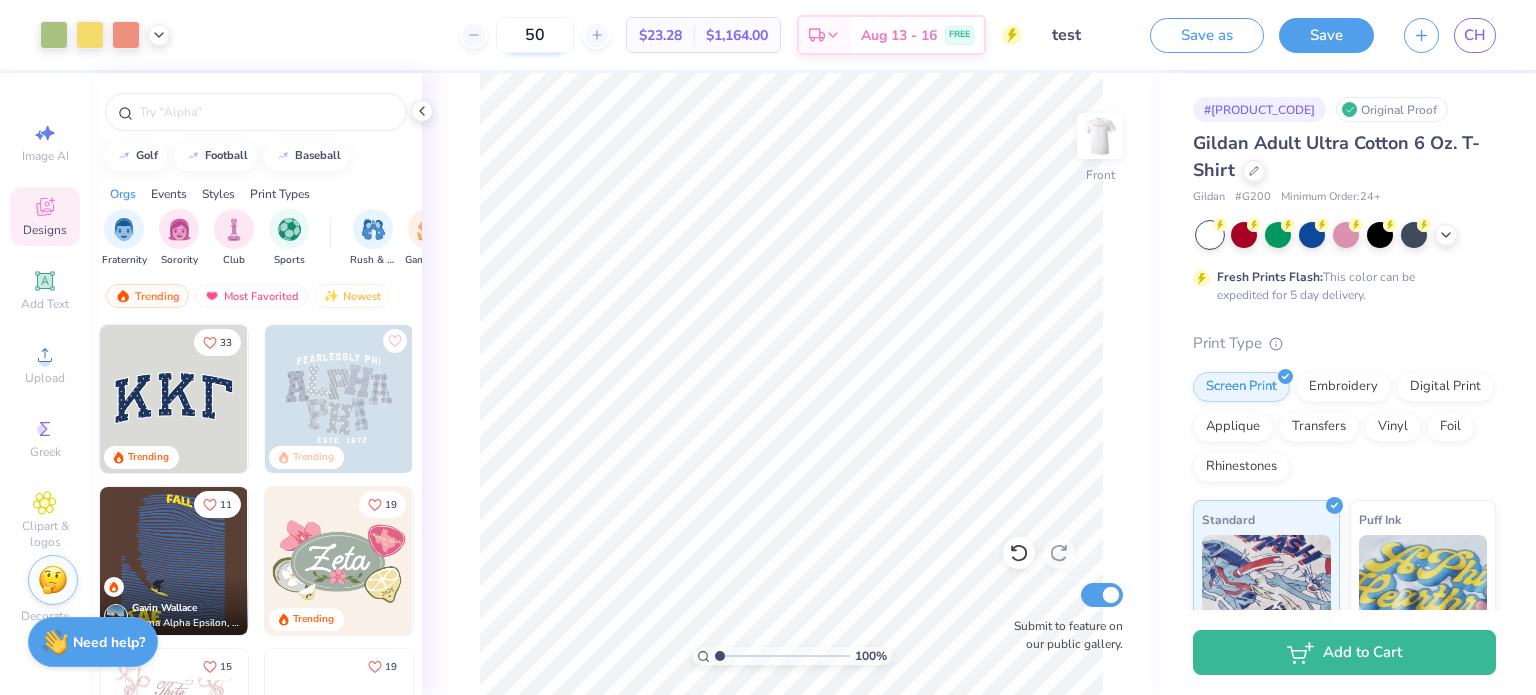 type on "50" 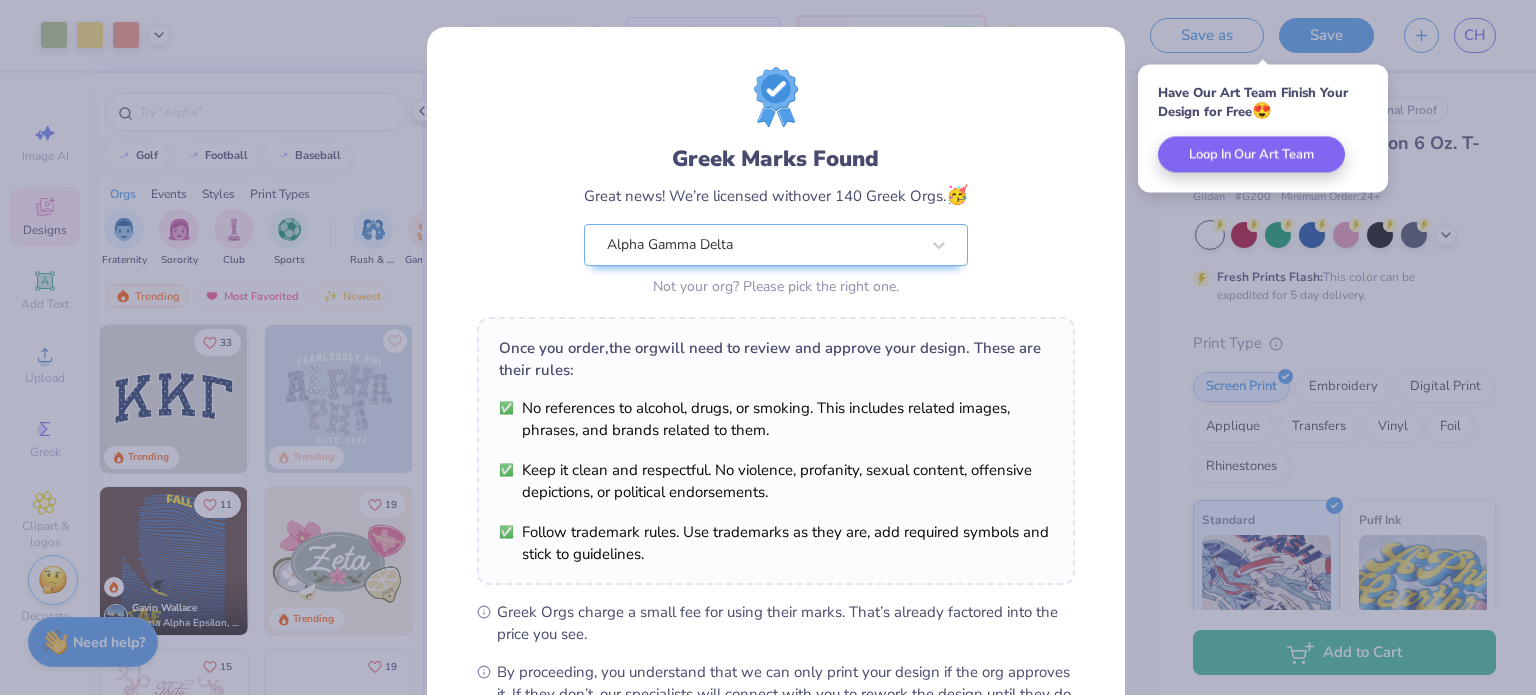 click on "Greek Marks Found Great news! We’re licensed with  over 140 Greek Orgs. 🥳 [ORG] Not your org? Please pick the right one. Once you order,  the org  will need to review and approve your design. These are their rules: No references to alcohol, drugs, or smoking. This includes related images, phrases, and brands related to them. Keep it clean and respectful. No violence, profanity, sexual content, offensive depictions, or political endorsements. Follow trademark rules. Use trademarks as they are, add required symbols and stick to guidelines. Greek Orgs charge a small fee for using their marks. That’s already factored into the price you see. By proceeding, you understand that we can only print your design if the org approves it. If they don’t, our specialists will connect with you to rework the design until they do. We’ll only submit the design if you order. I Understand! No  Greek  marks in your design?" at bounding box center [768, 347] 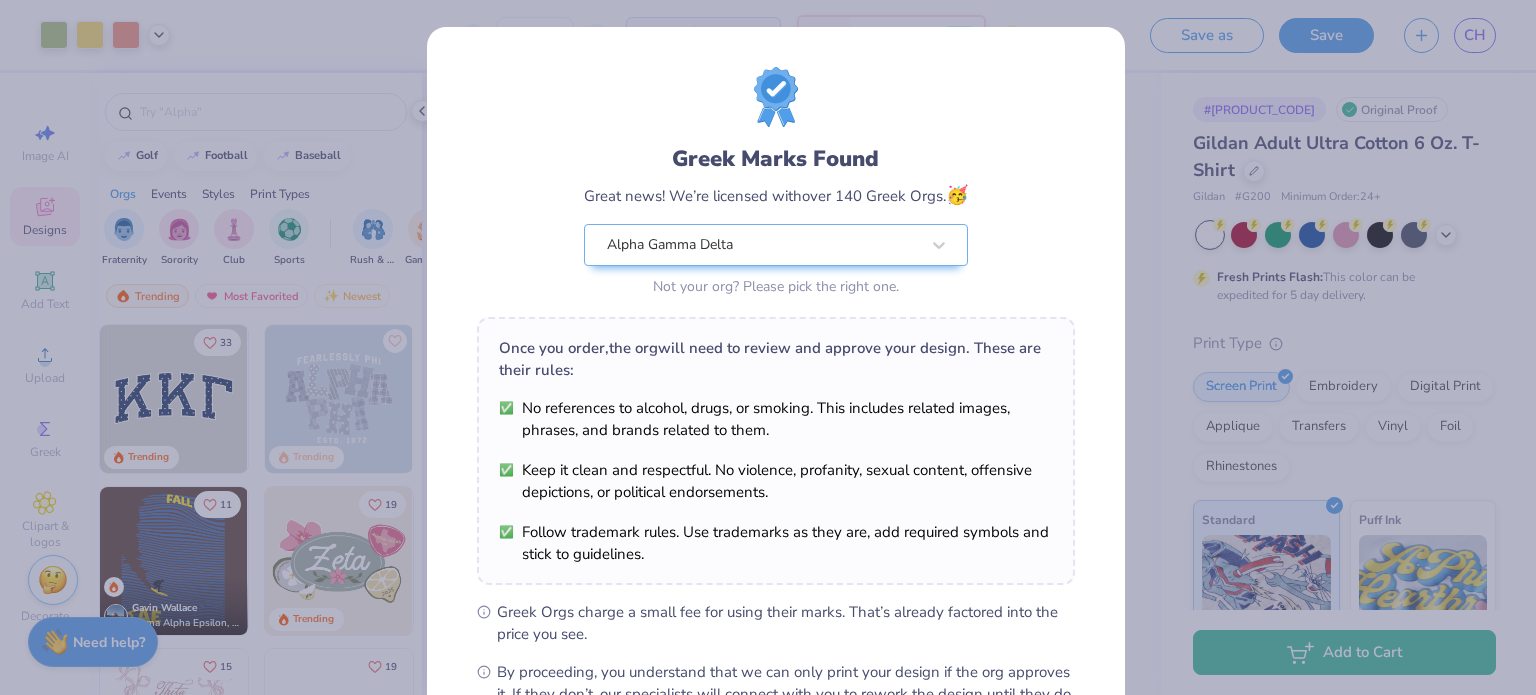 scroll, scrollTop: 239, scrollLeft: 0, axis: vertical 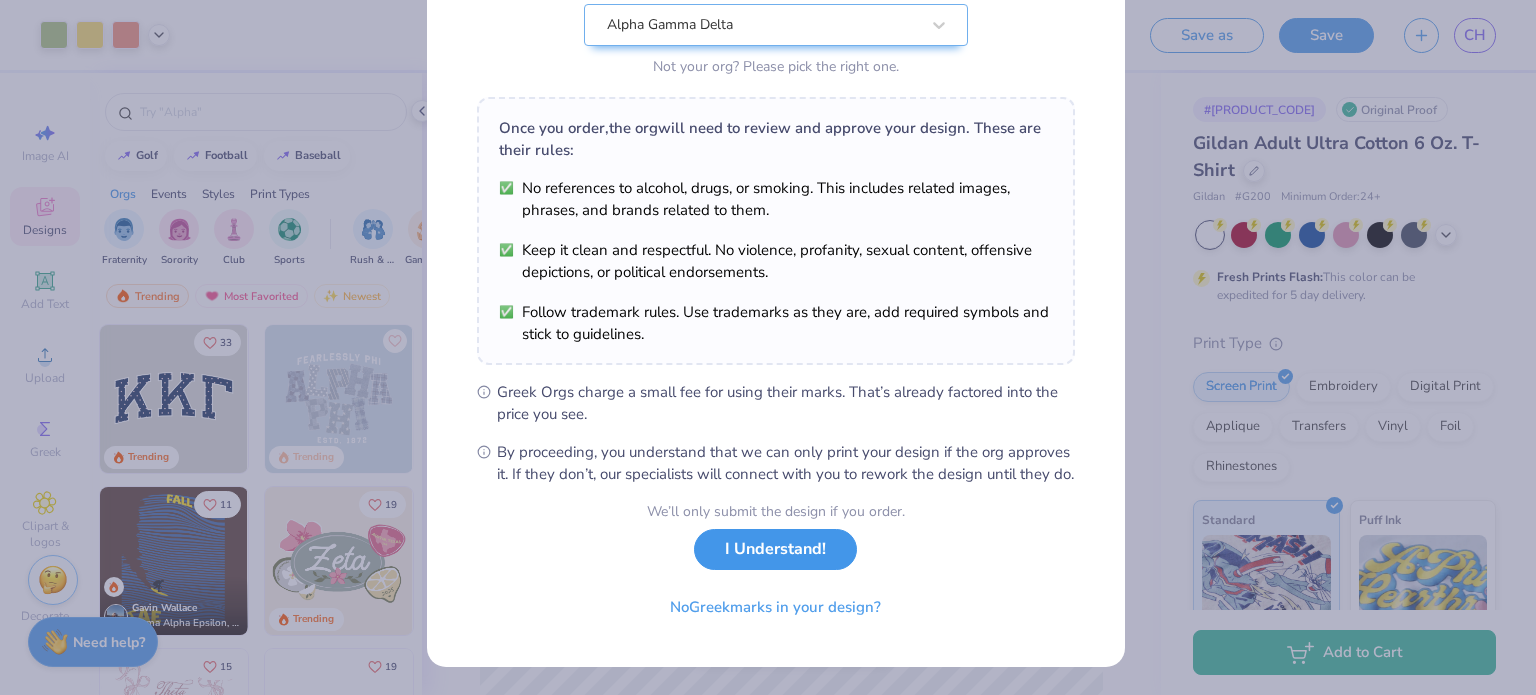 click on "I Understand!" at bounding box center [775, 549] 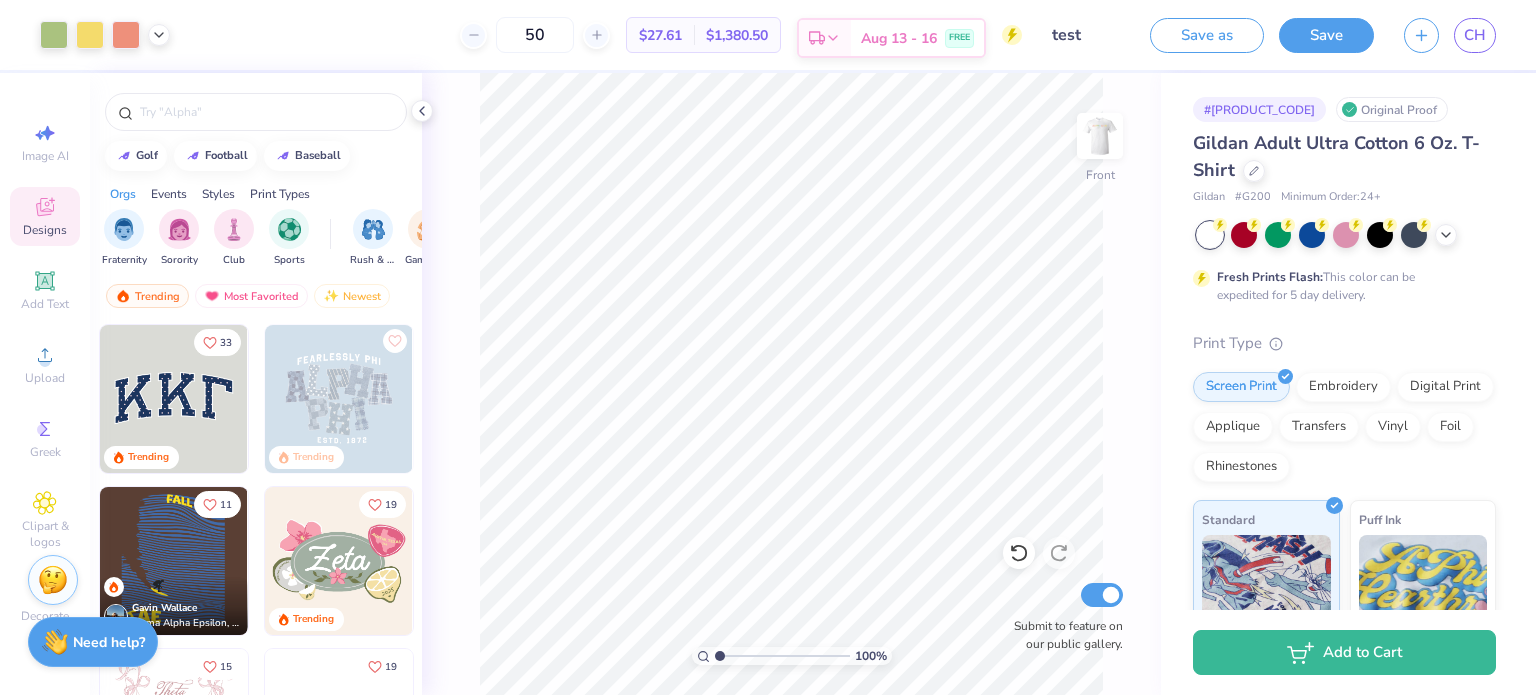 click on "Aug 13 - 16" at bounding box center [899, 38] 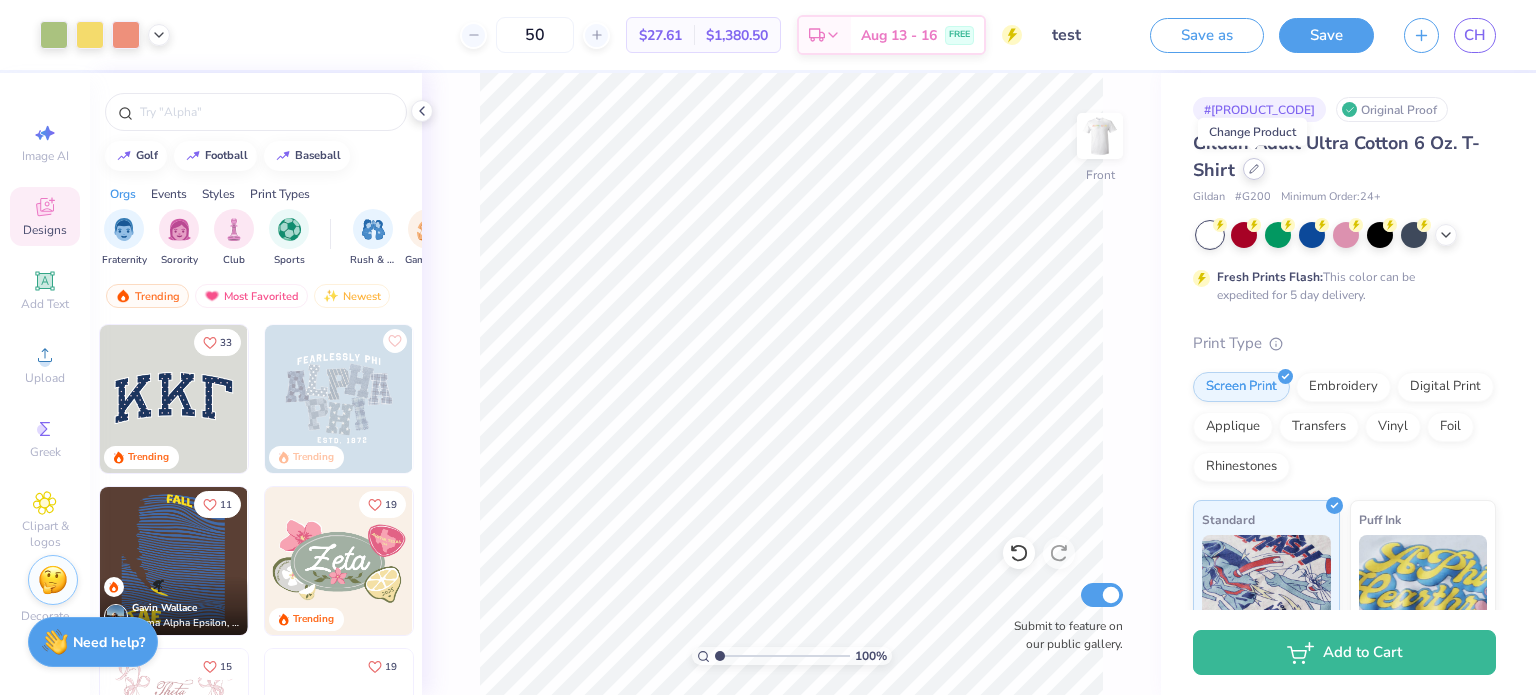 click at bounding box center [1254, 169] 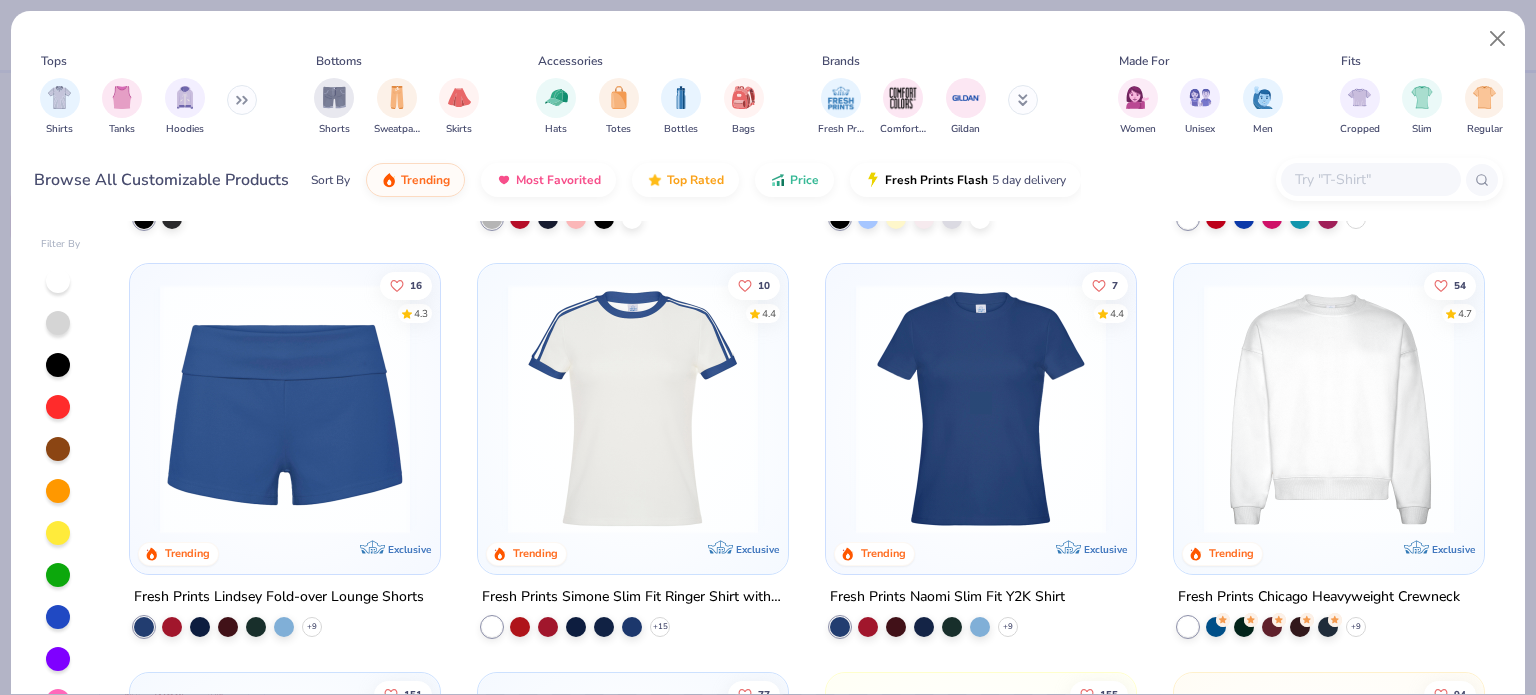 scroll, scrollTop: 1200, scrollLeft: 0, axis: vertical 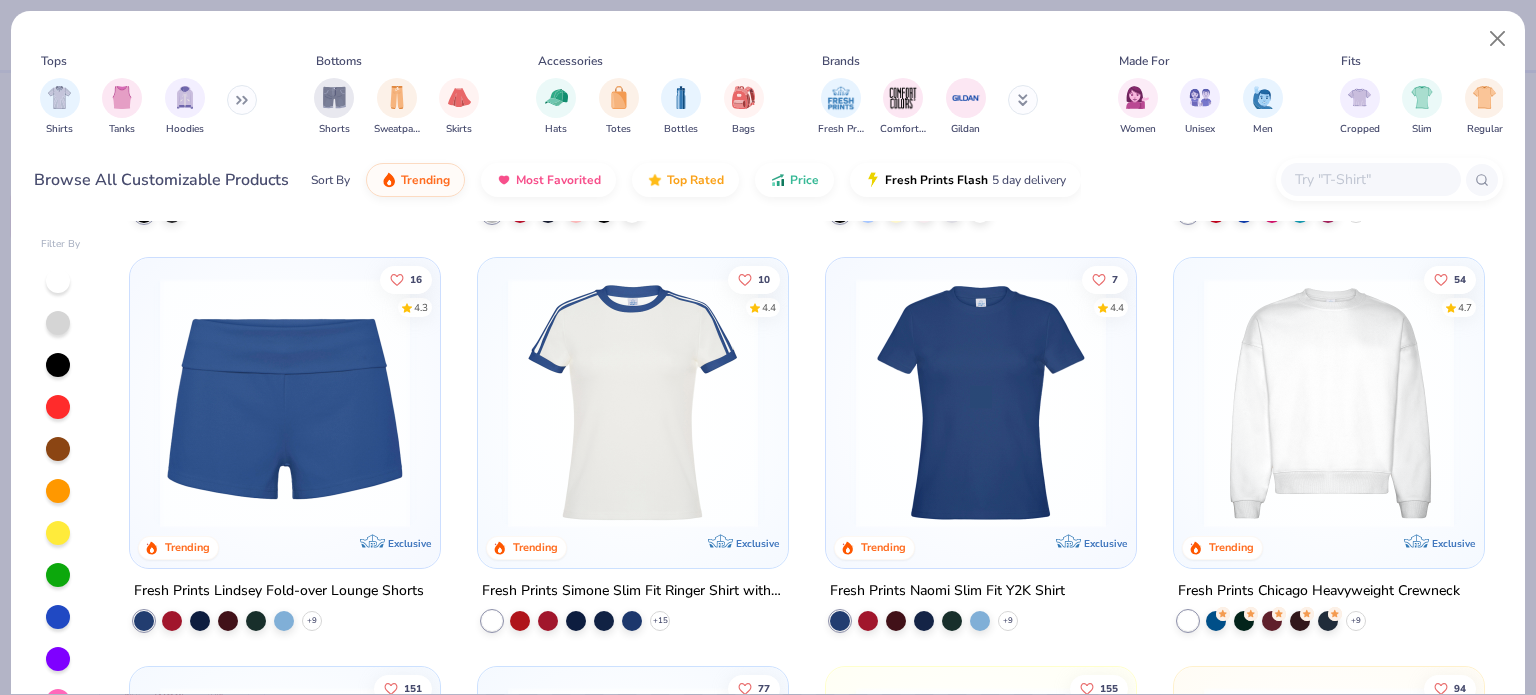 click at bounding box center (58, 281) 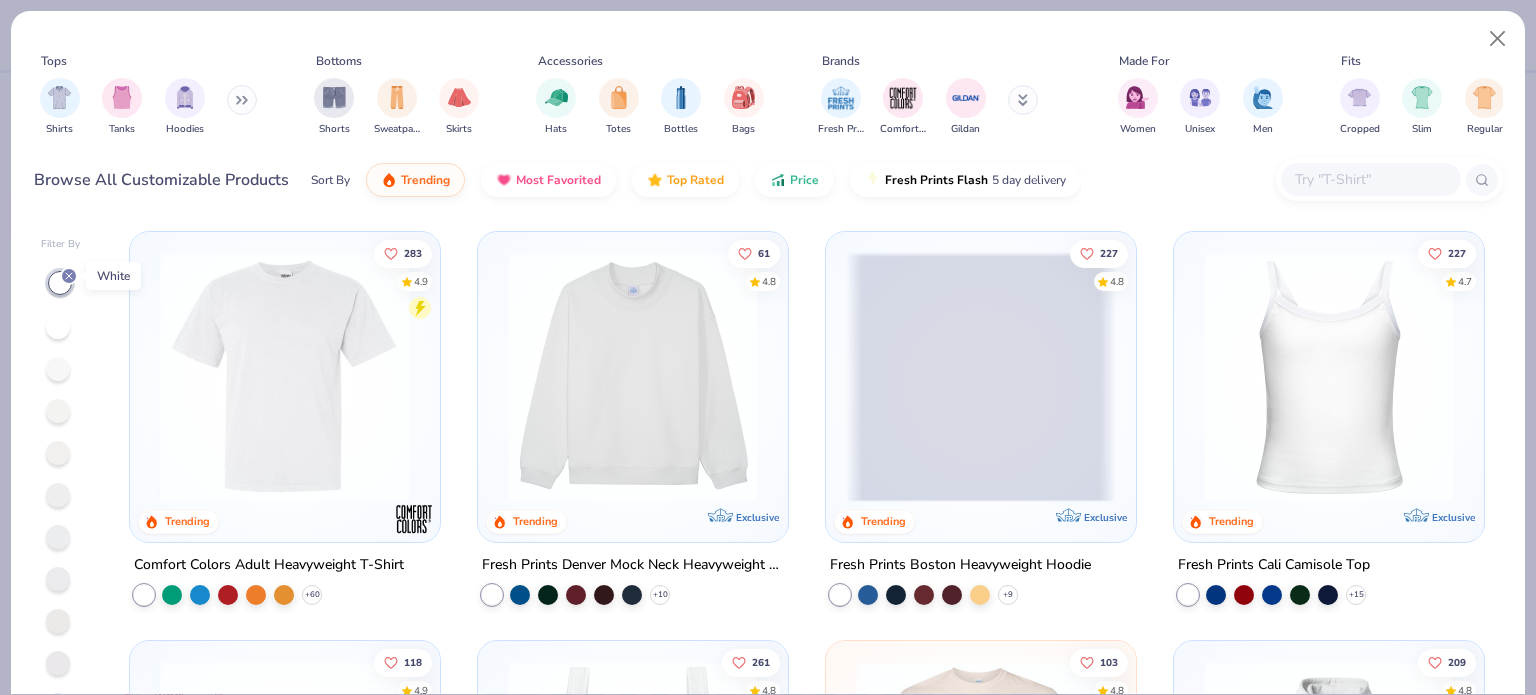 scroll, scrollTop: 120, scrollLeft: 0, axis: vertical 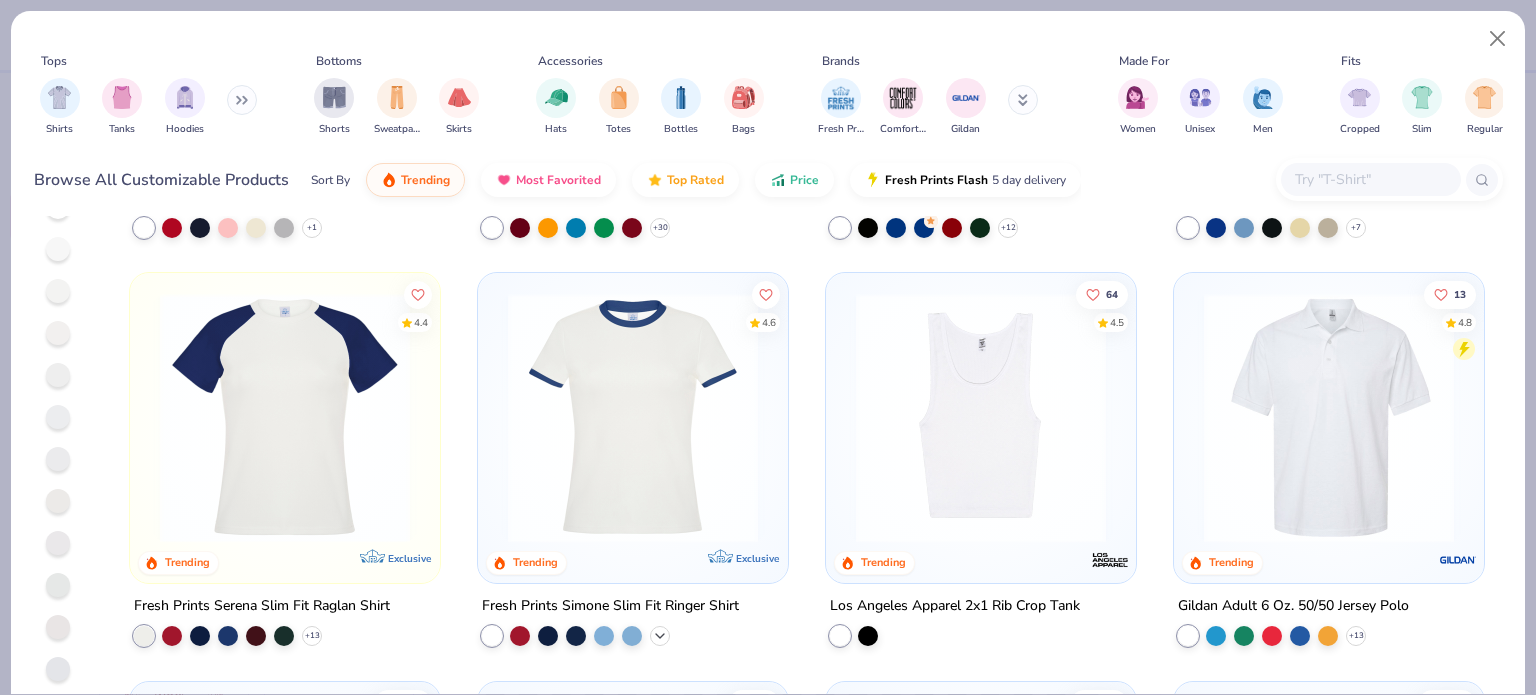 click on "+ 12" at bounding box center (660, 636) 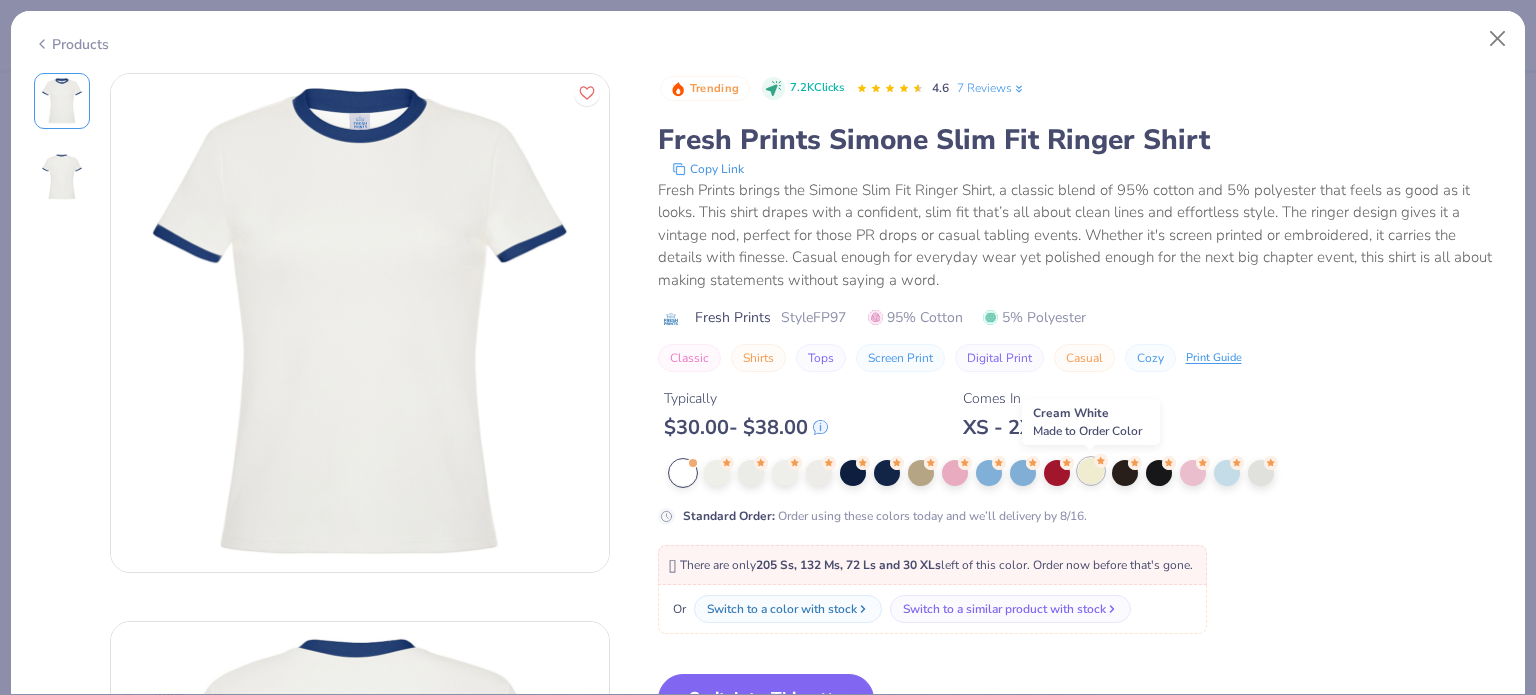 click at bounding box center (1091, 471) 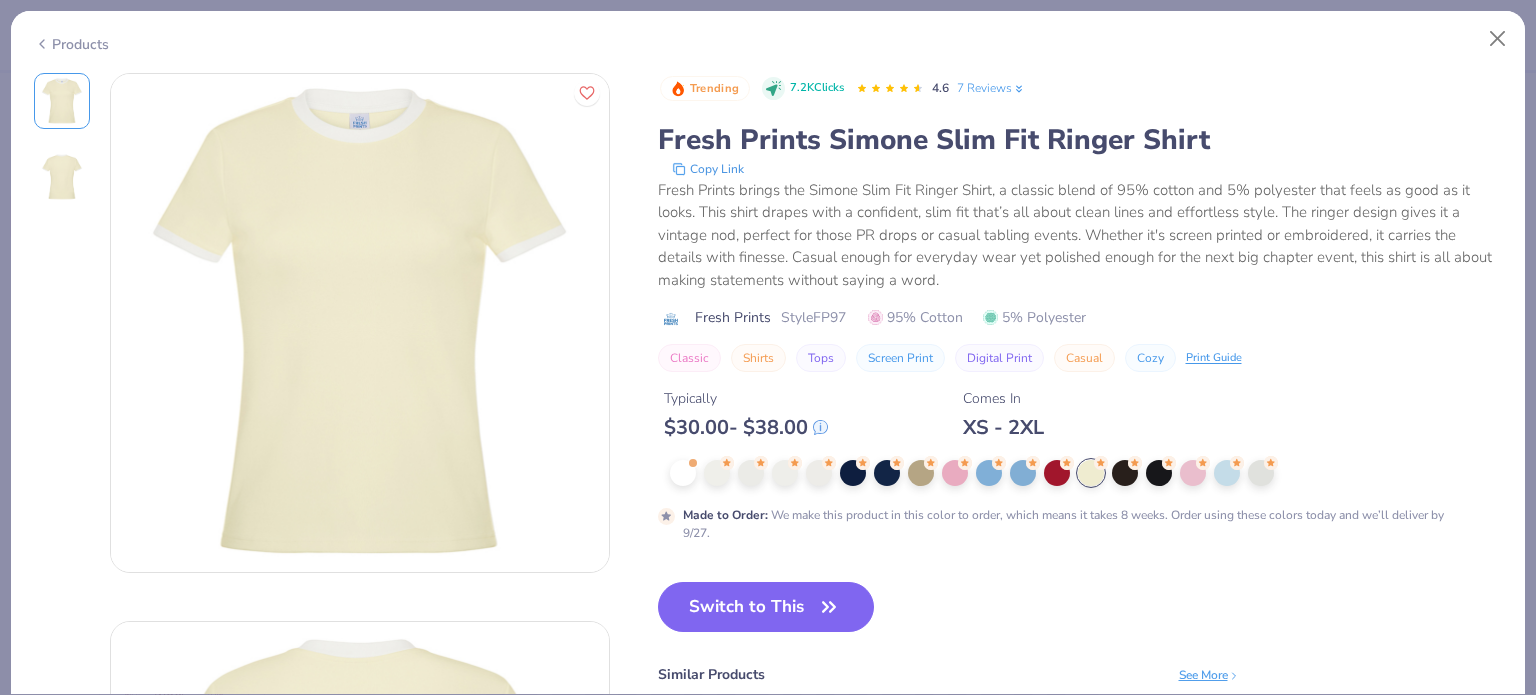 click on "Products" at bounding box center [71, 44] 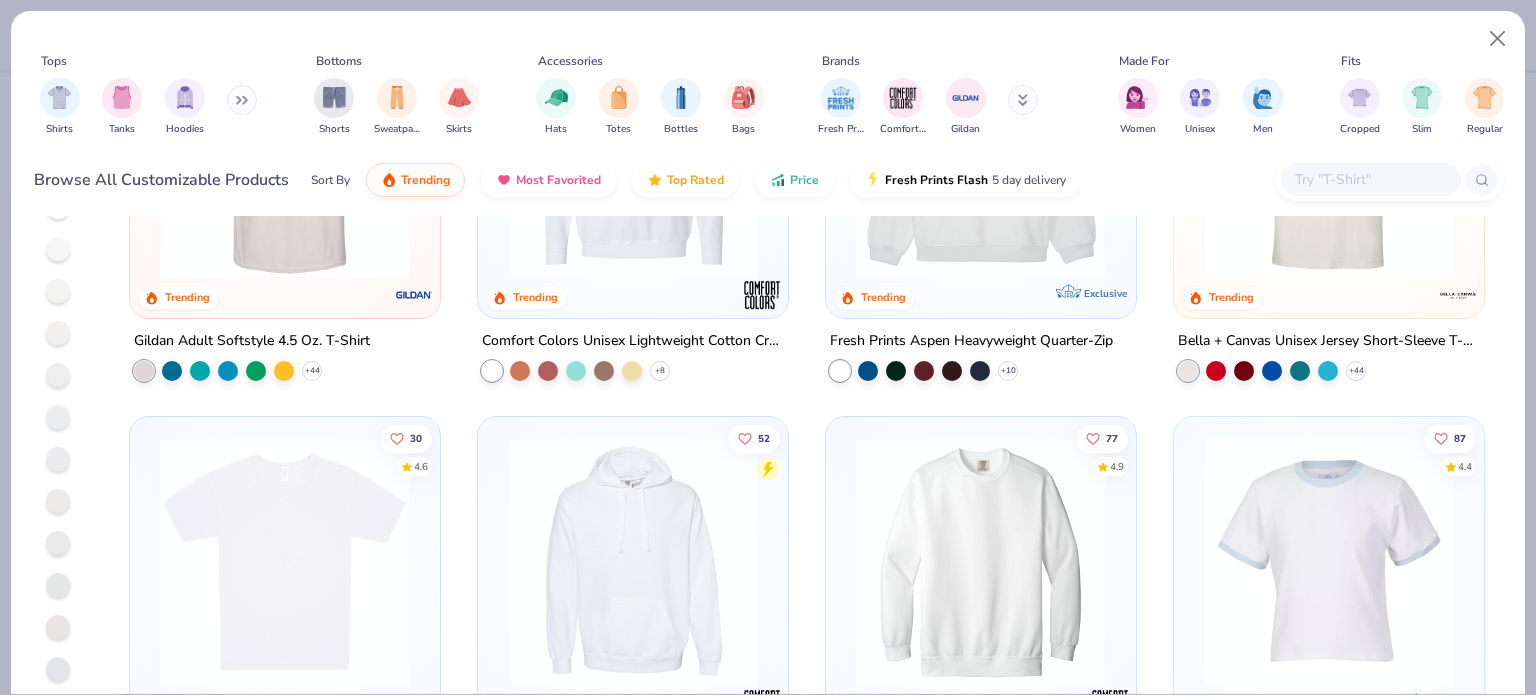 scroll, scrollTop: 4300, scrollLeft: 0, axis: vertical 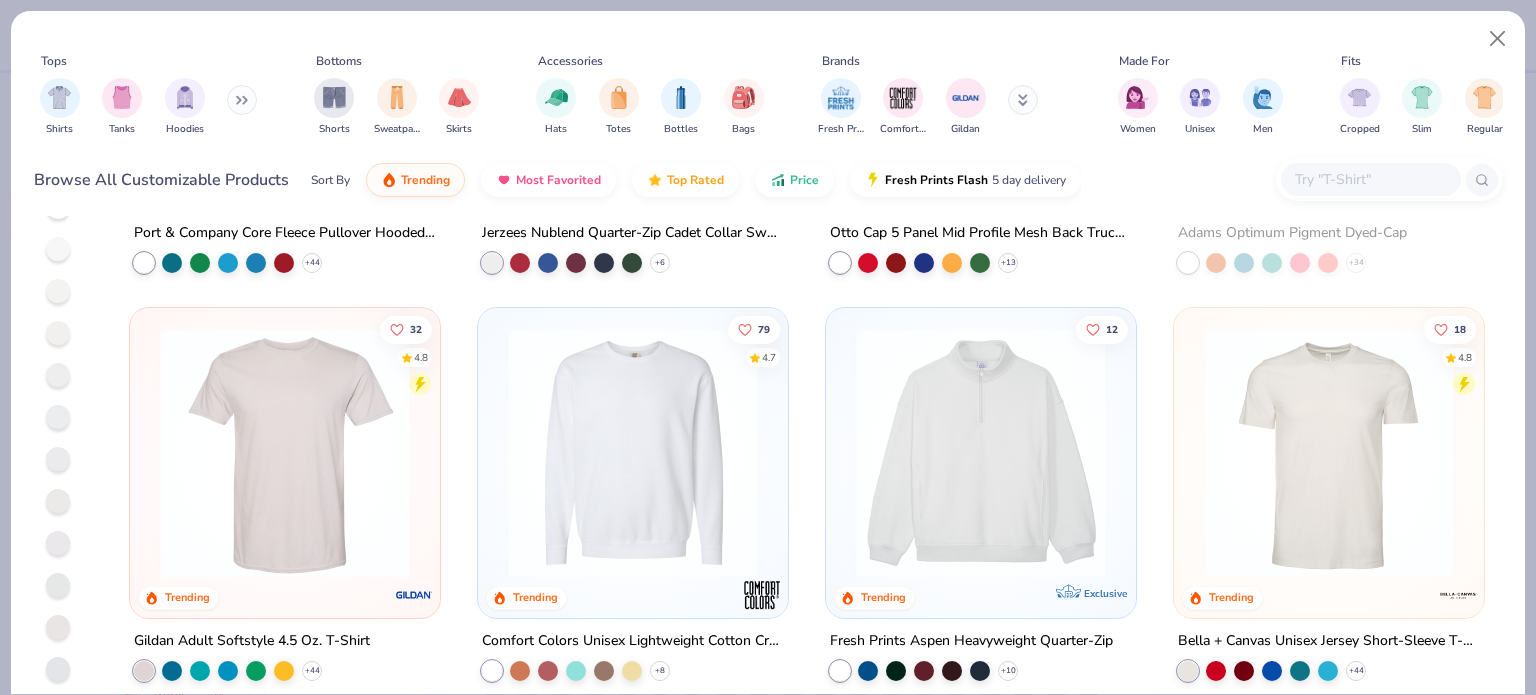 click at bounding box center (1329, 453) 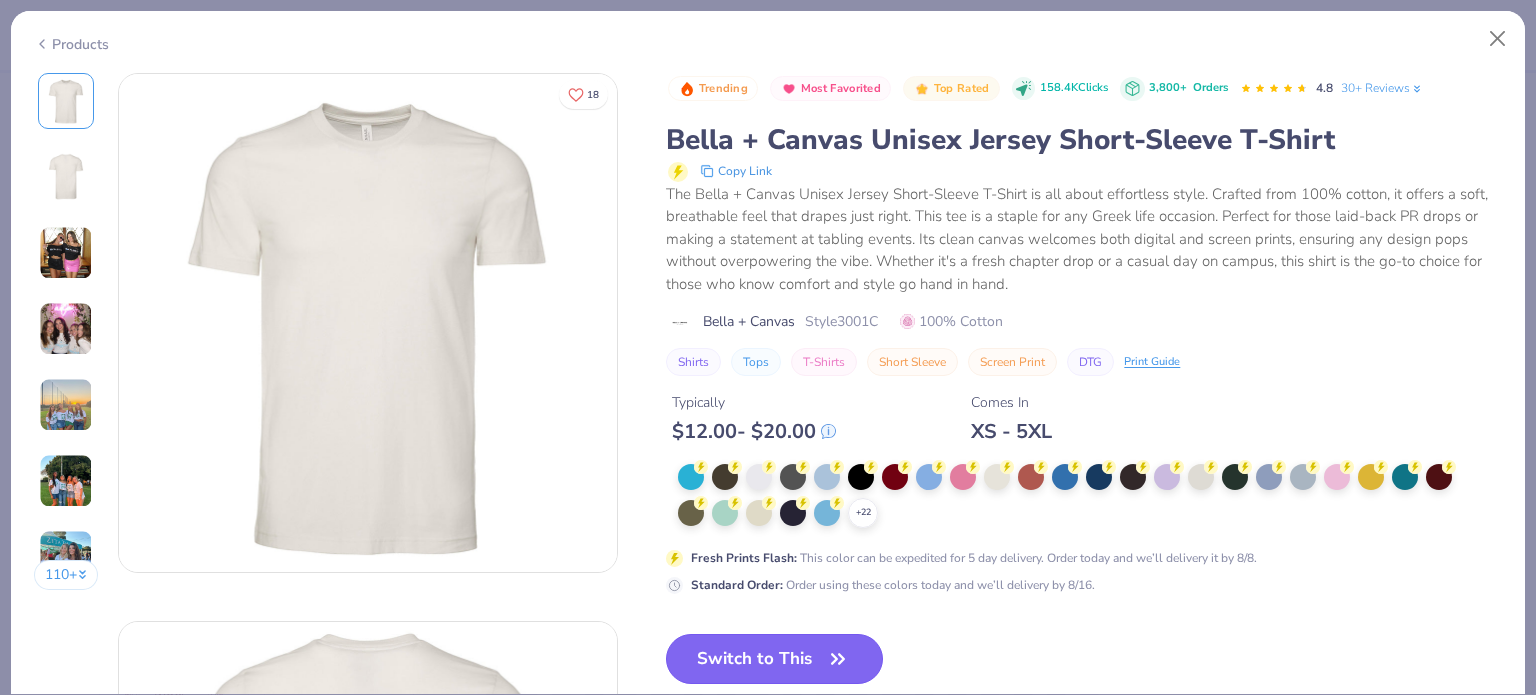 click on "Switch to This" at bounding box center (774, 659) 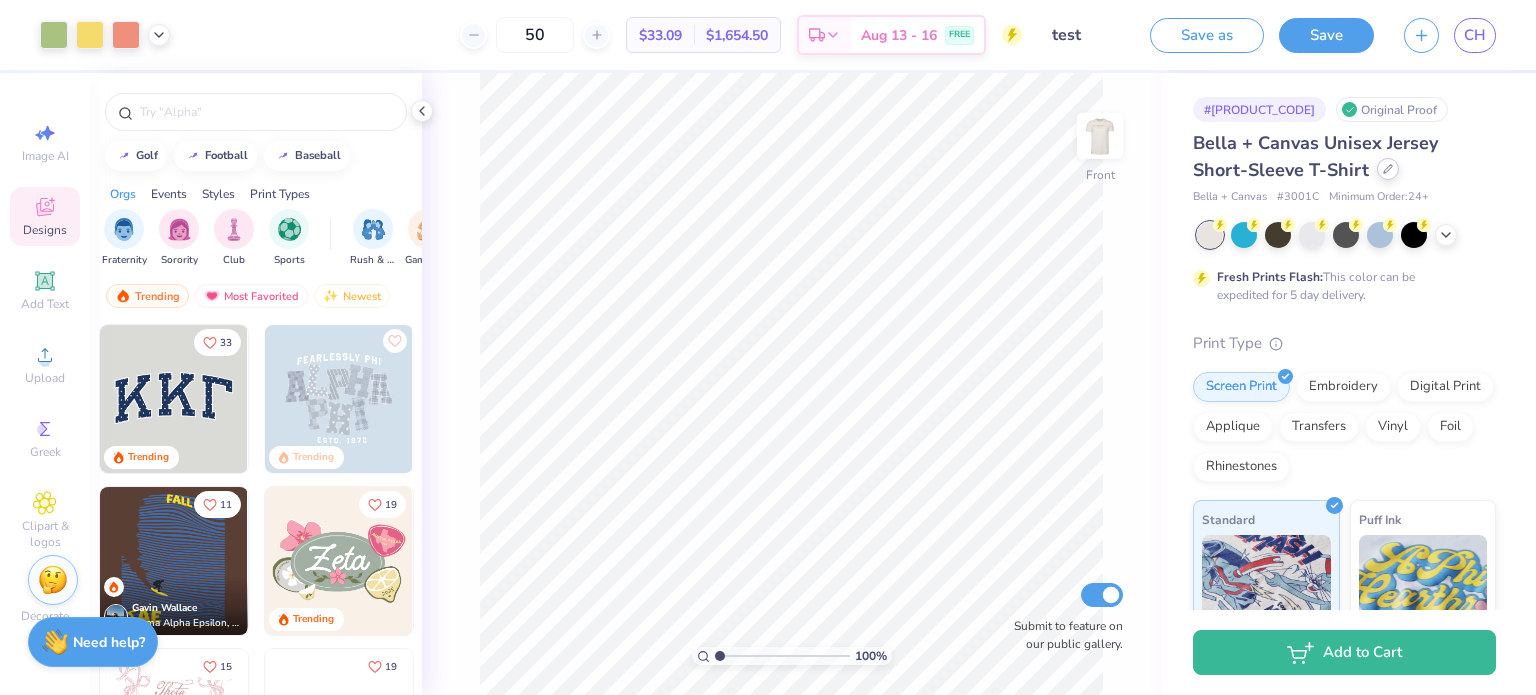 click at bounding box center [1388, 169] 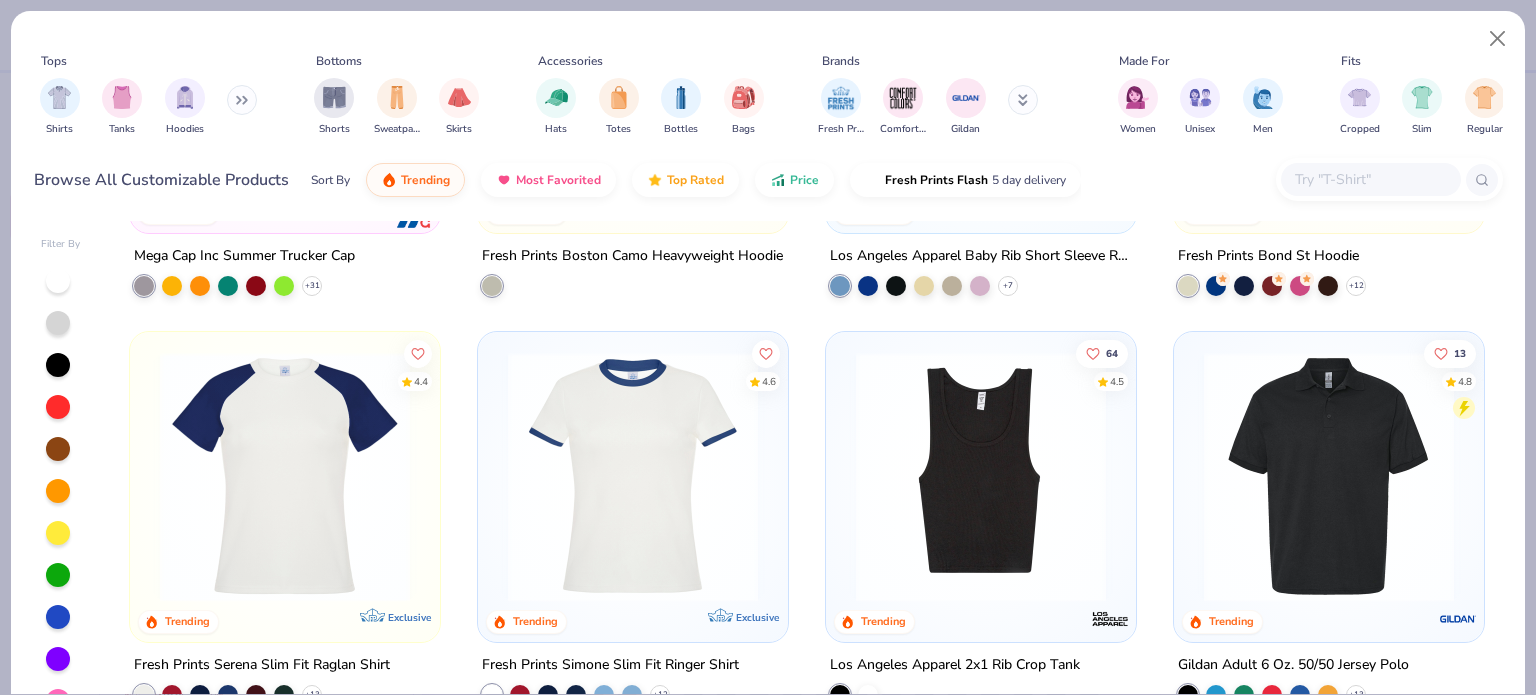 scroll, scrollTop: 3600, scrollLeft: 0, axis: vertical 